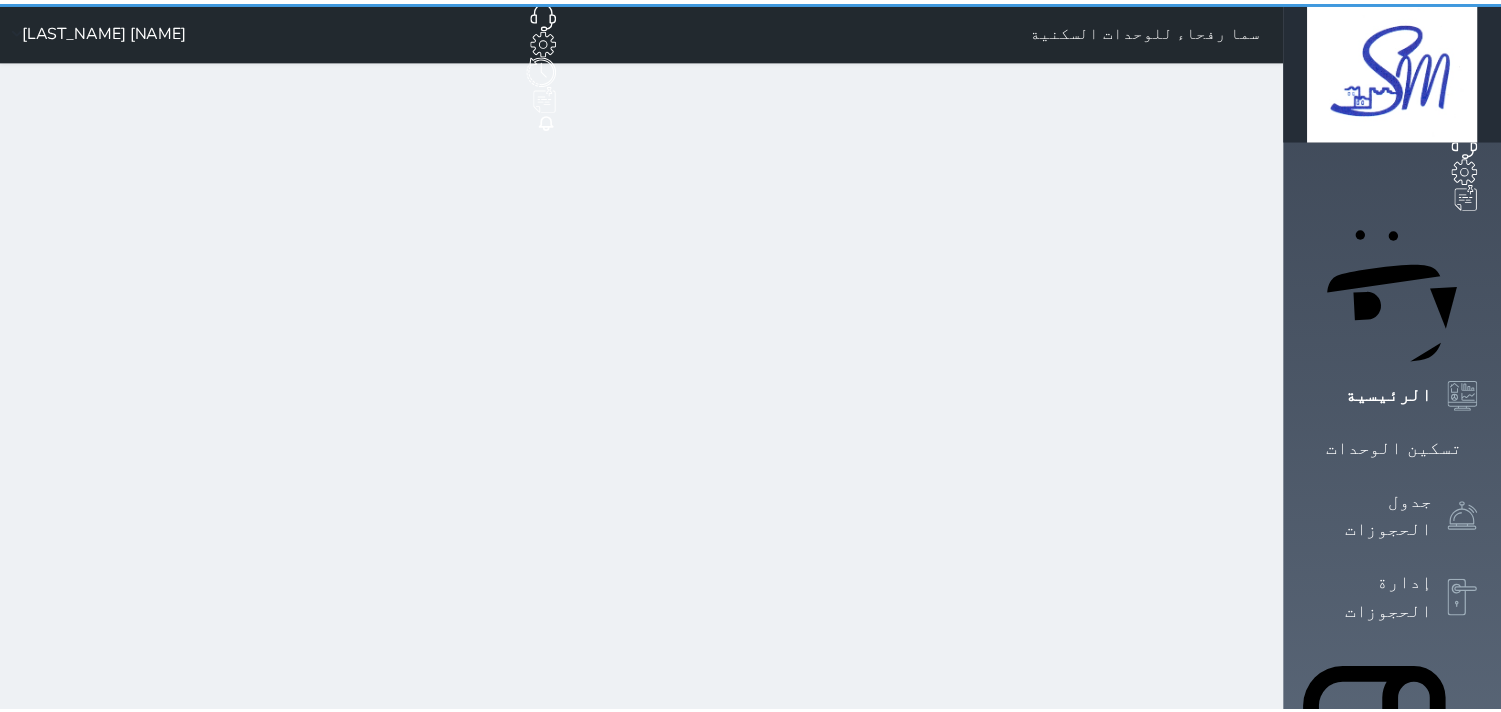scroll, scrollTop: 0, scrollLeft: 0, axis: both 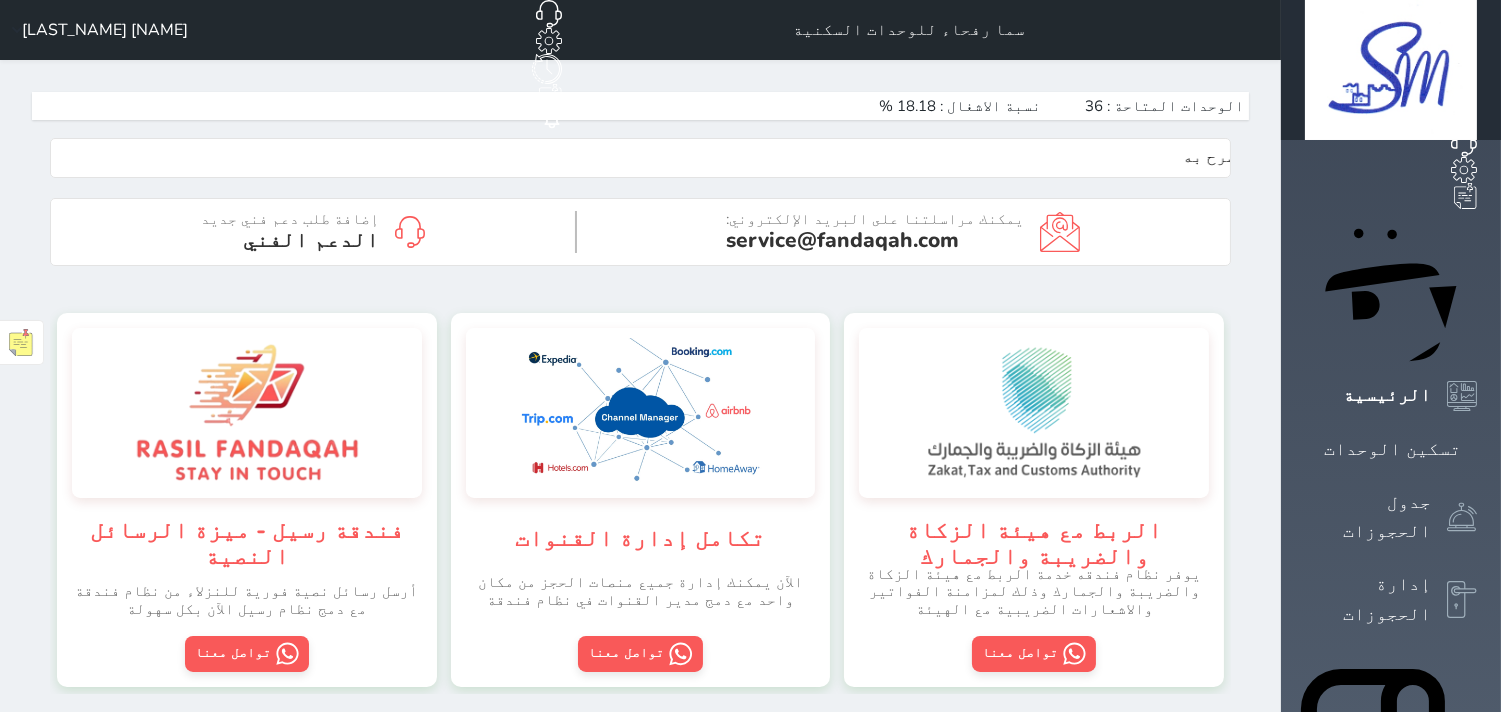 click on "تسكين الوحدات" at bounding box center [937, 733] 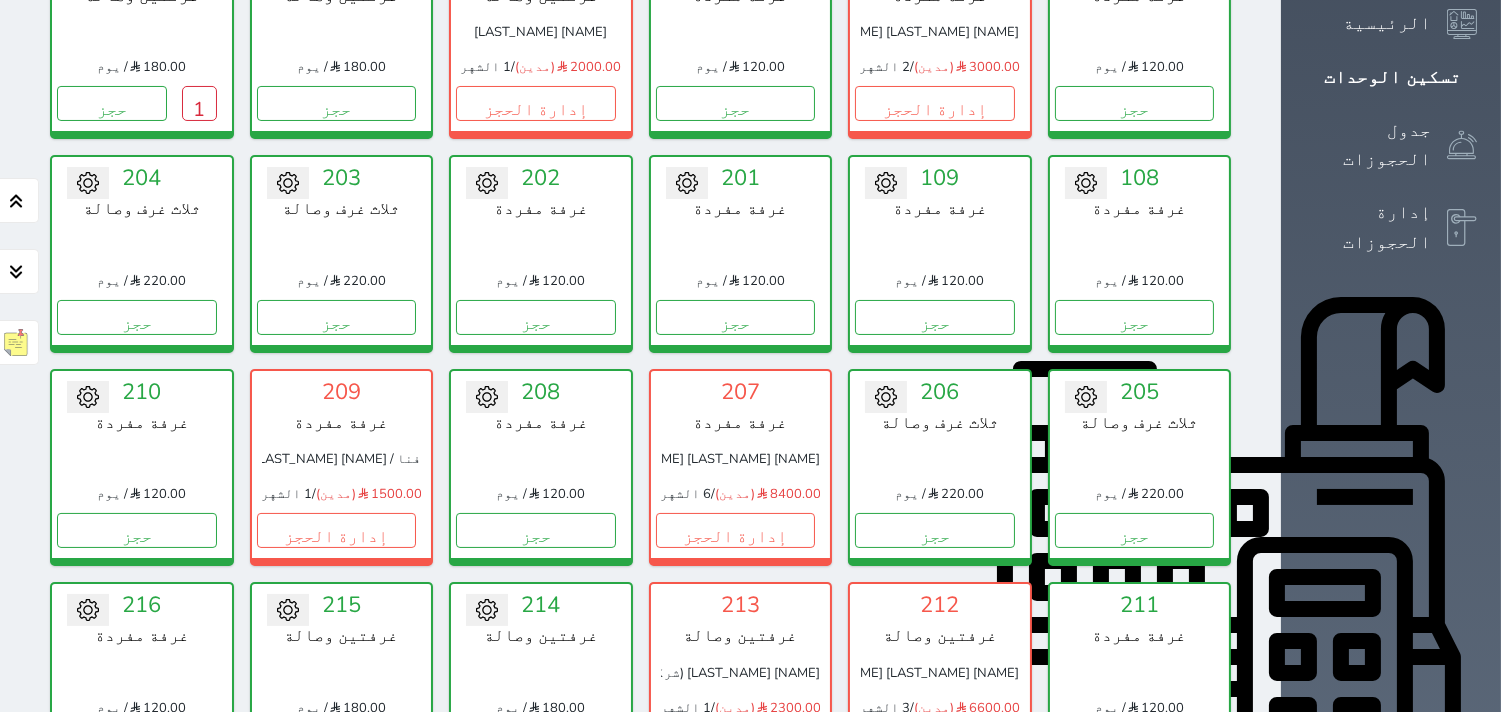 scroll, scrollTop: 411, scrollLeft: 0, axis: vertical 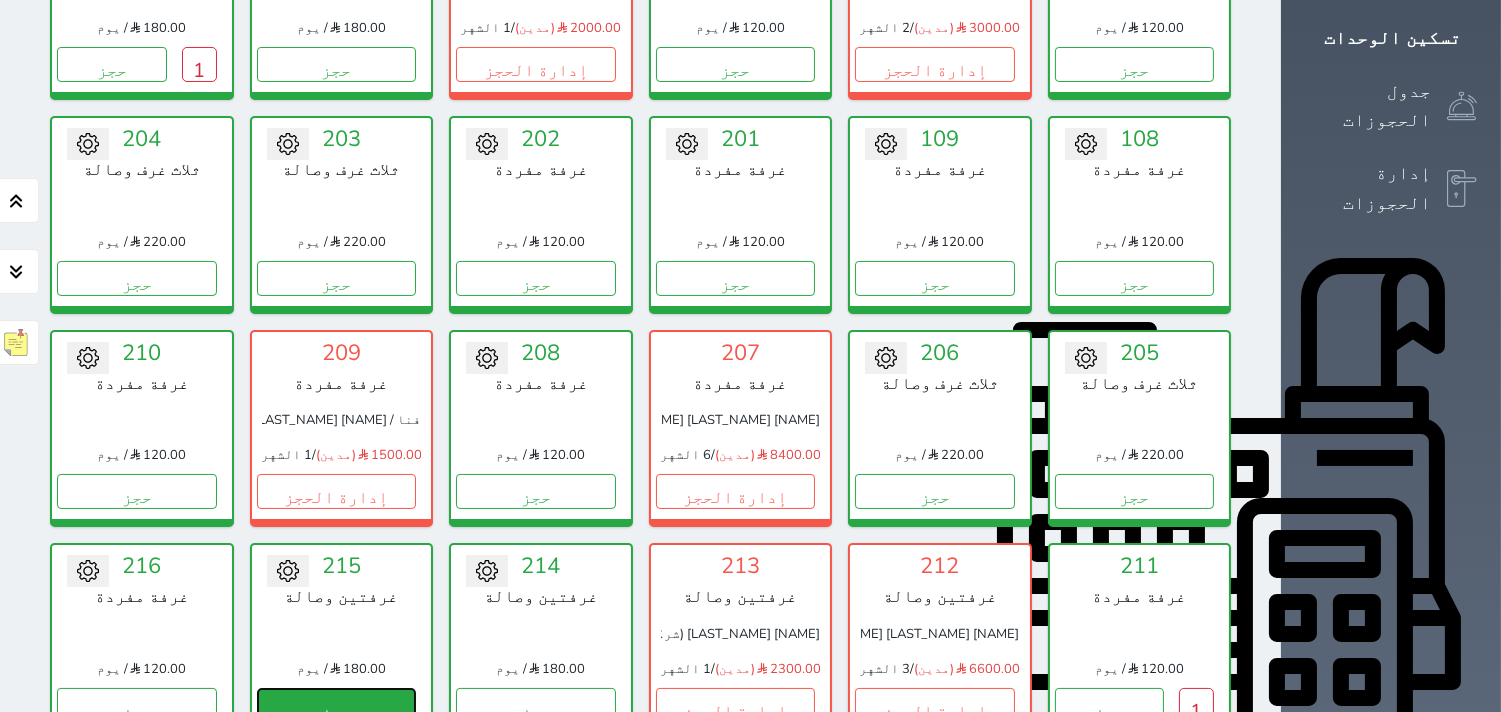 click on "حجز" at bounding box center (337, 705) 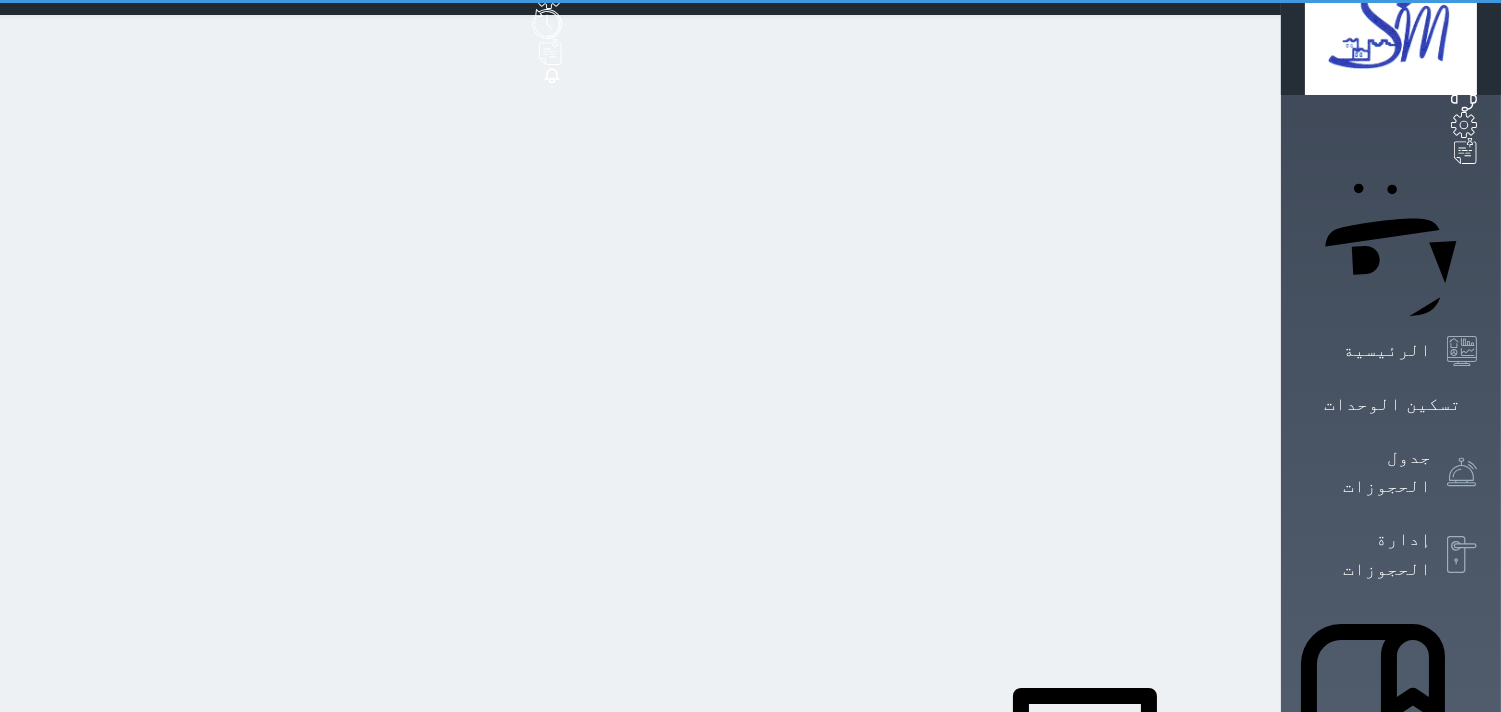 scroll, scrollTop: 0, scrollLeft: 0, axis: both 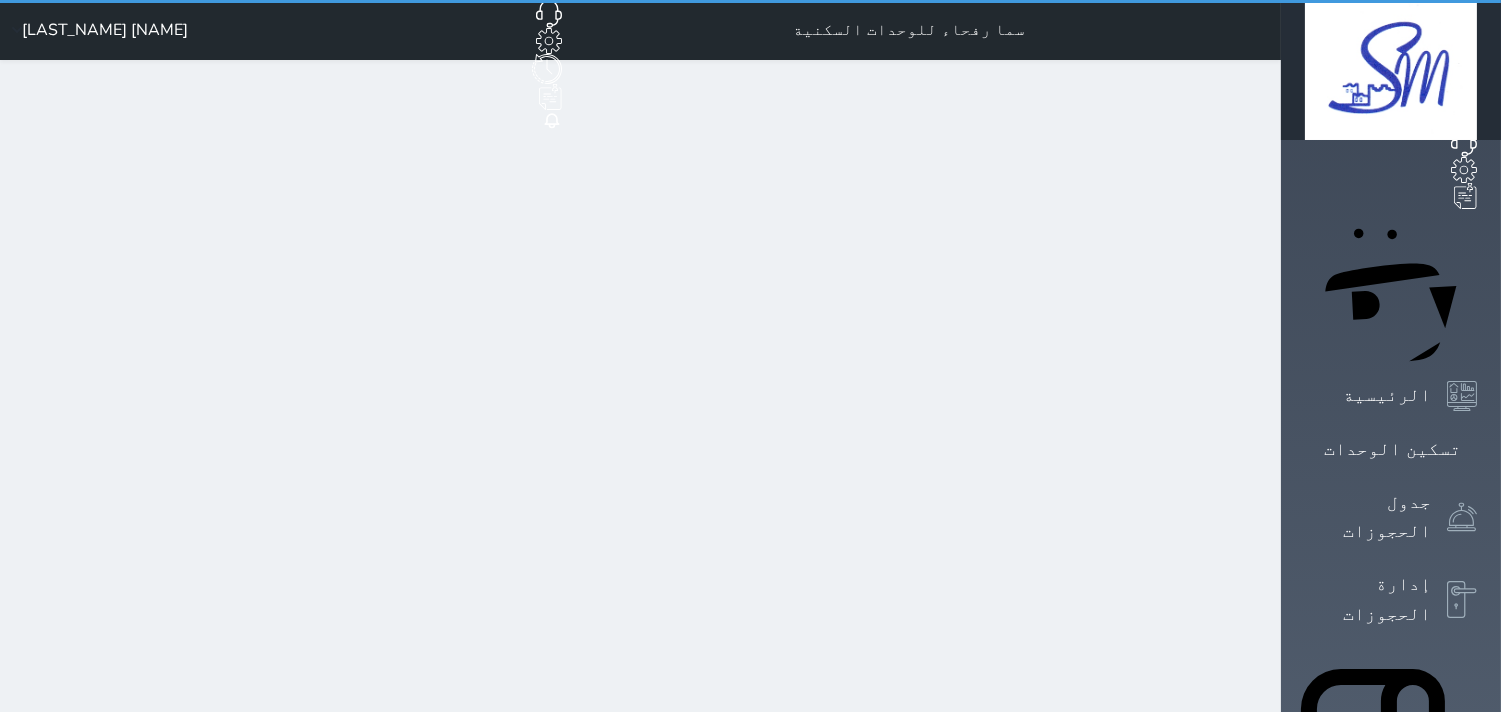 select on "1" 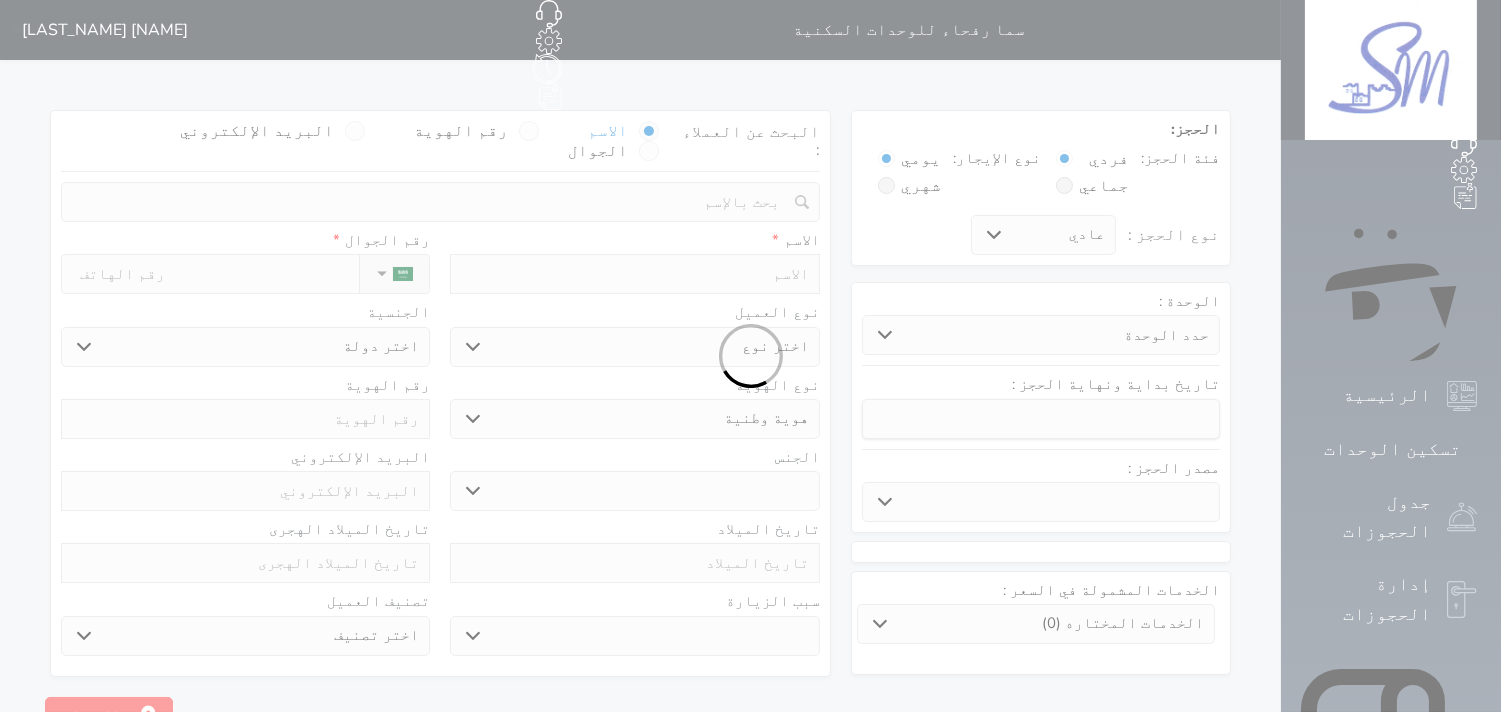 select 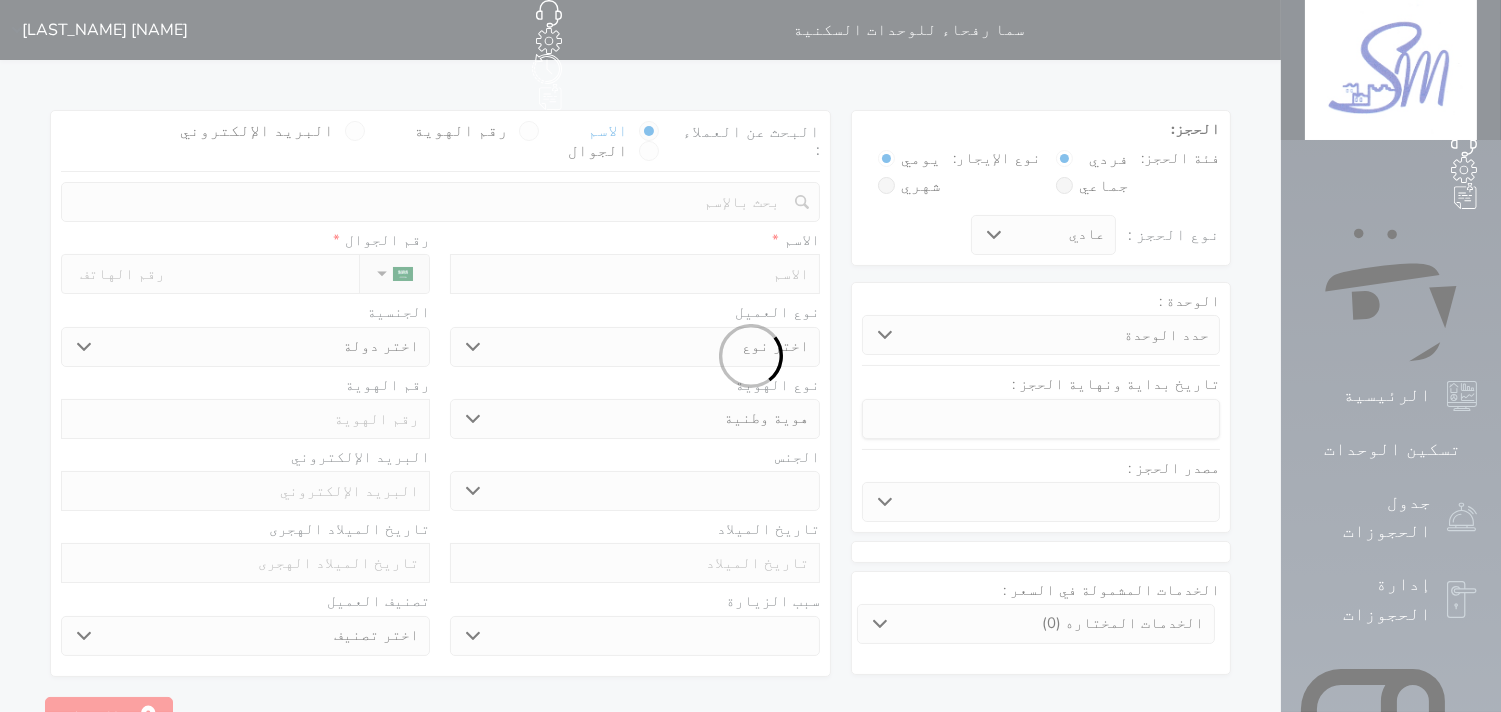 select on "1517" 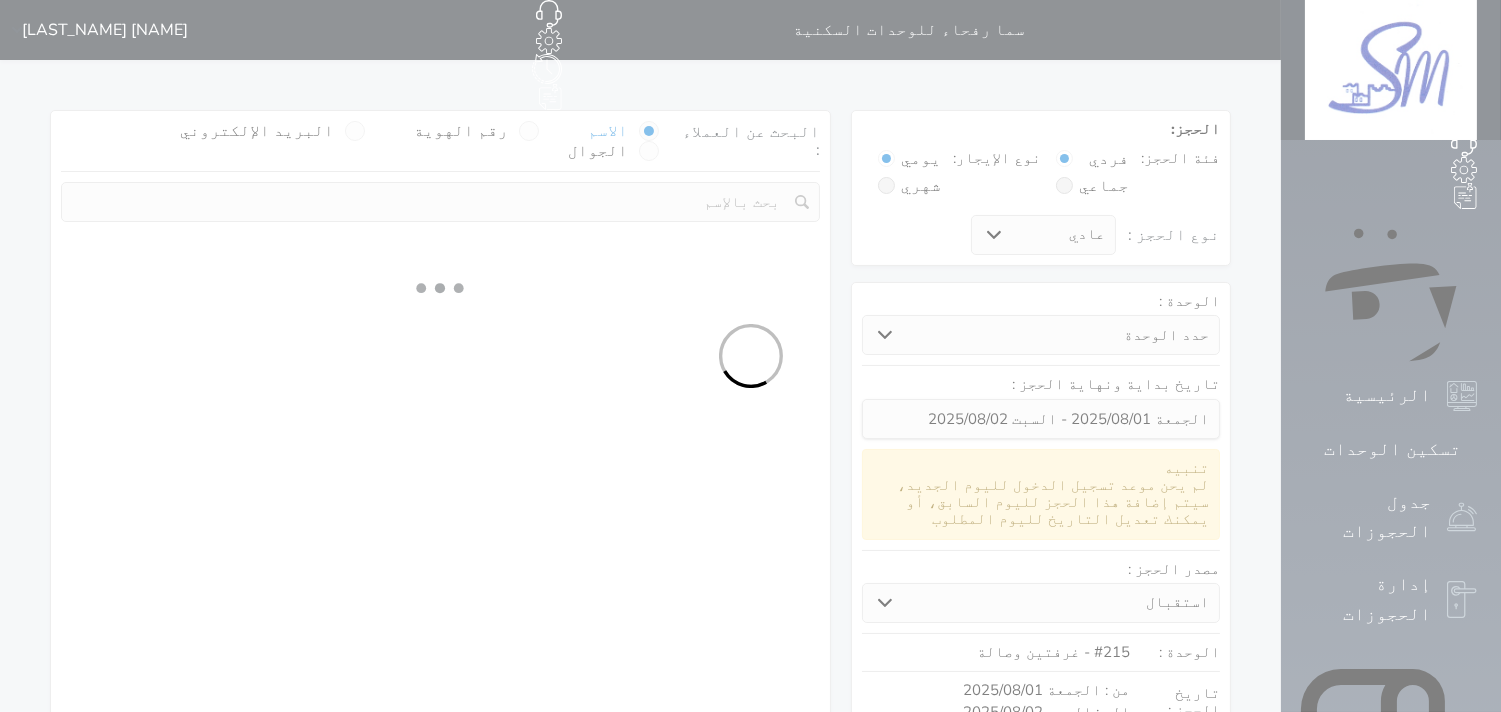 select 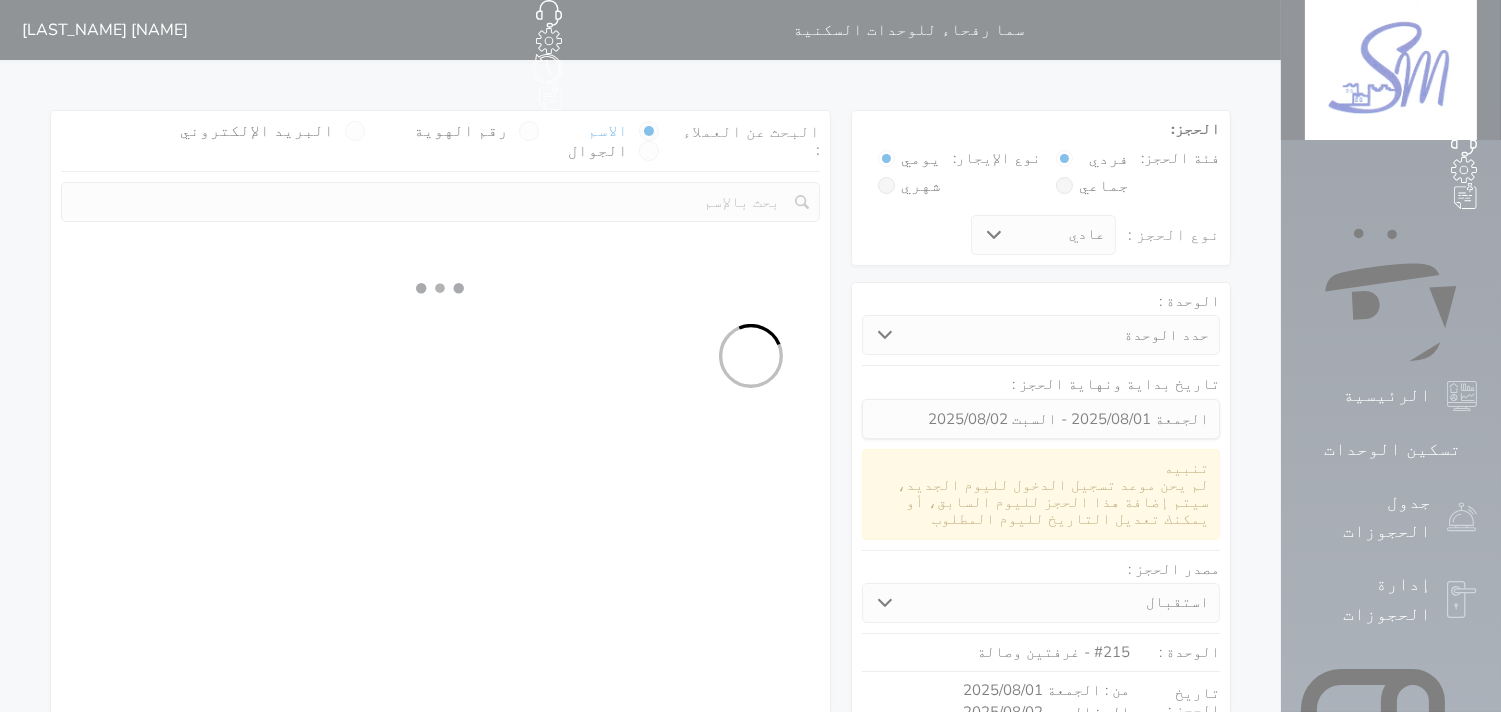 select on "113" 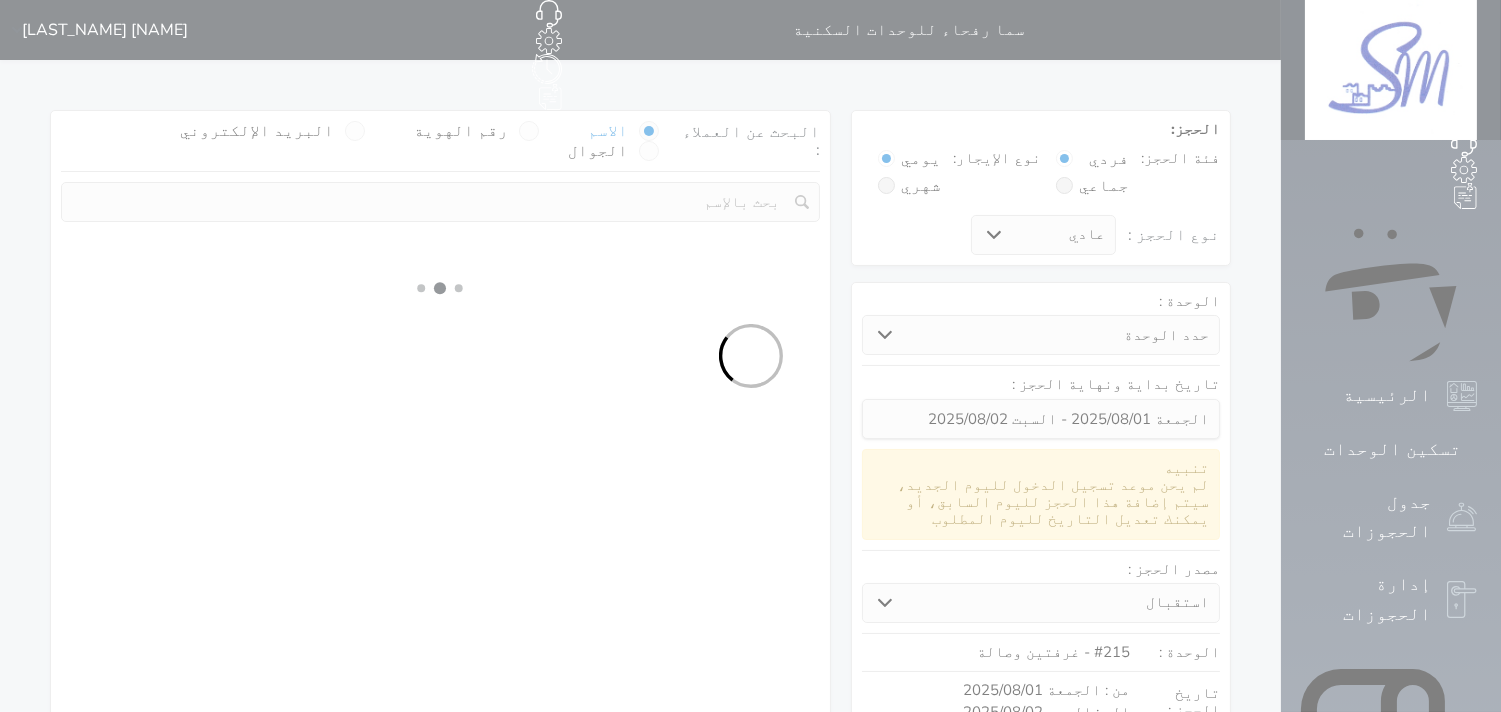 select on "1" 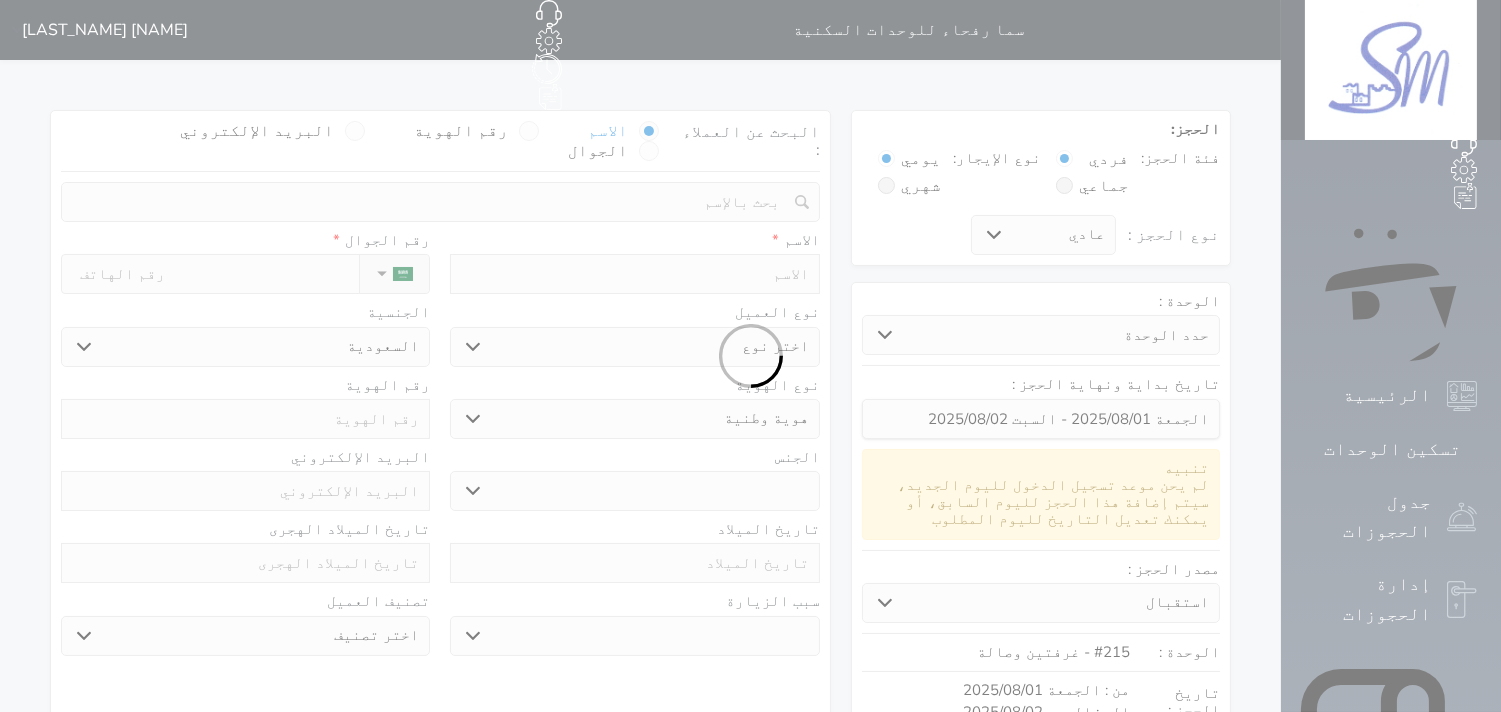 select 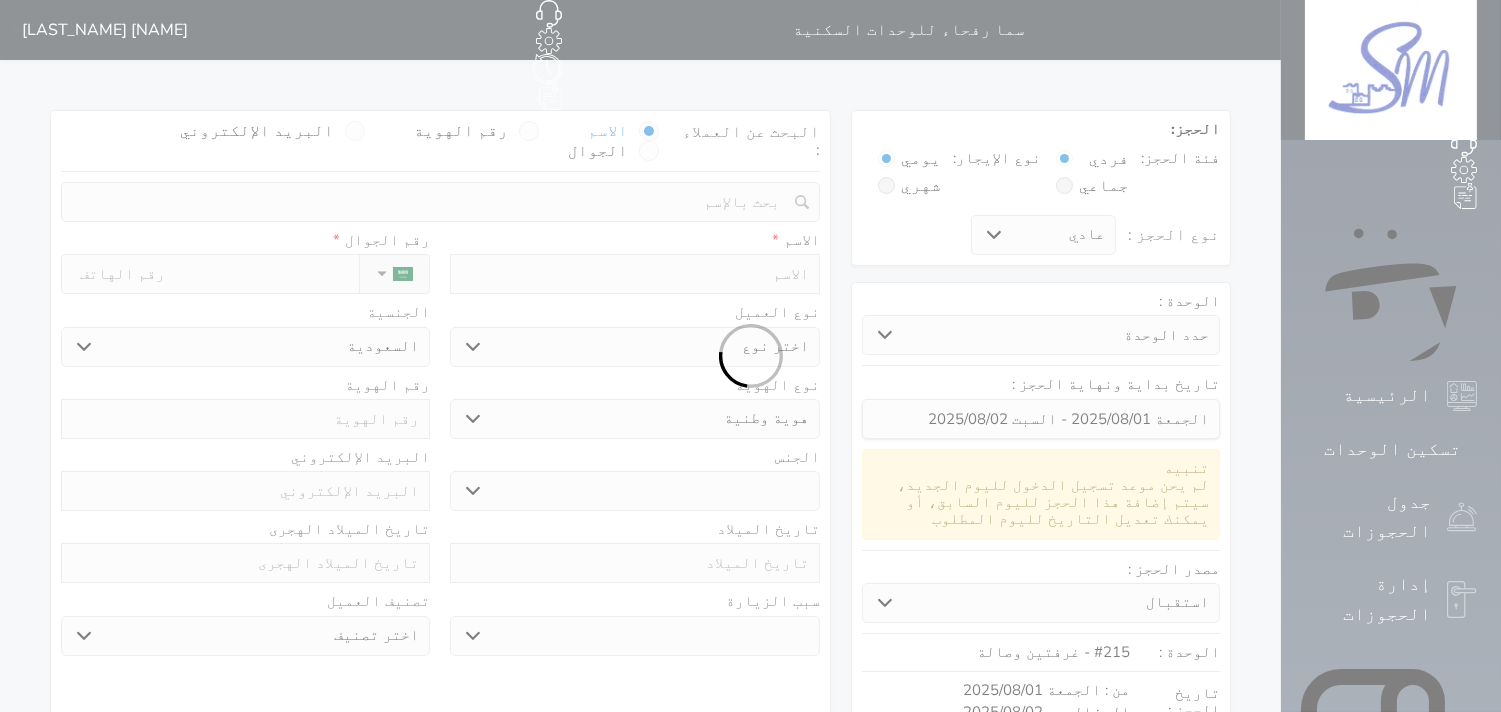 select on "1" 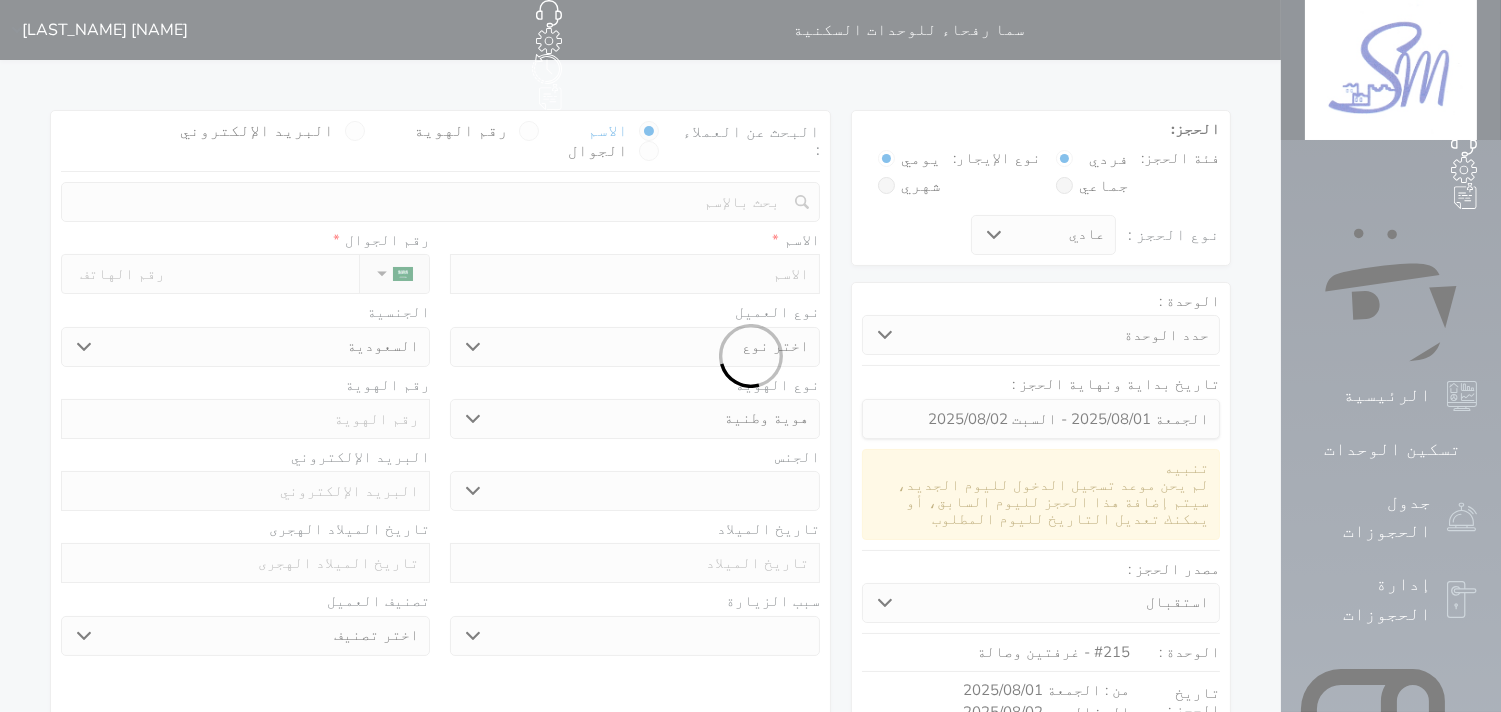 select on "7" 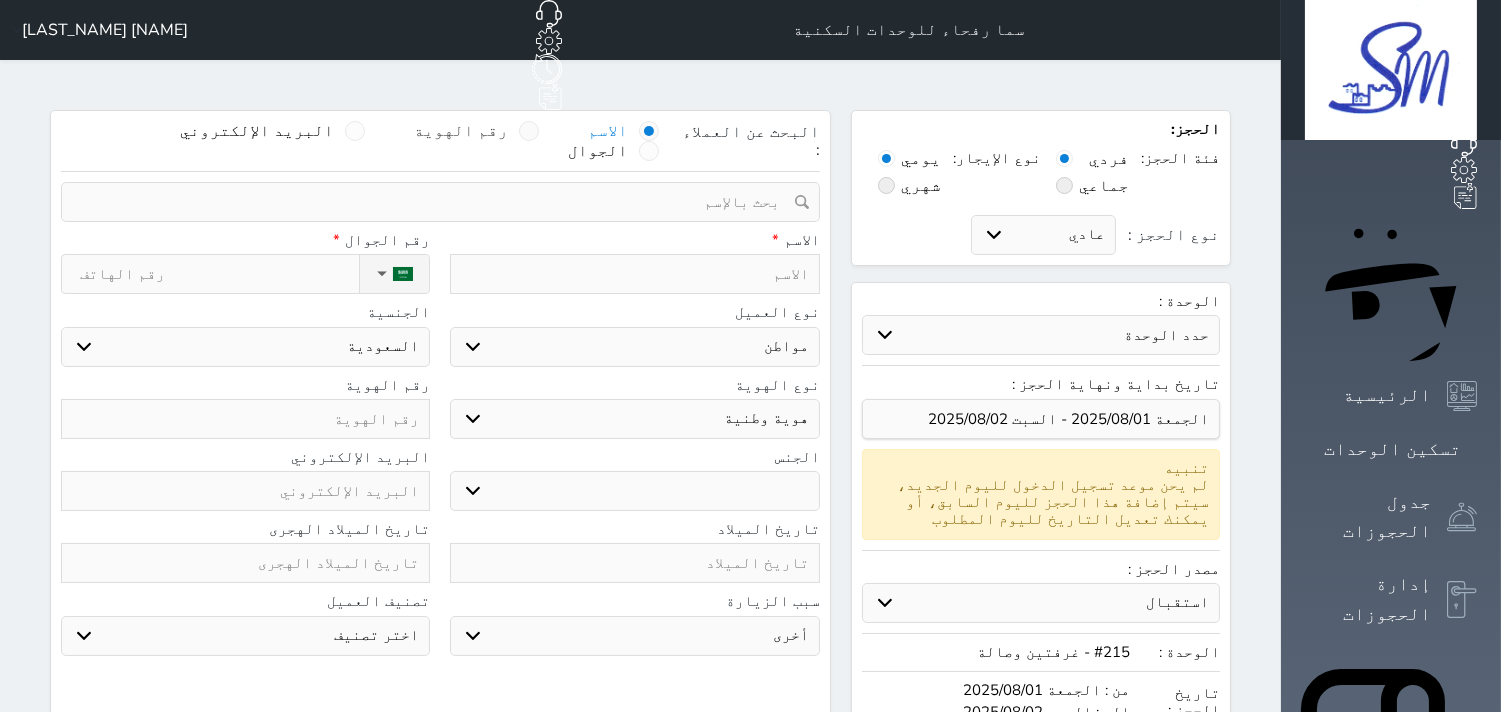 click at bounding box center [529, 131] 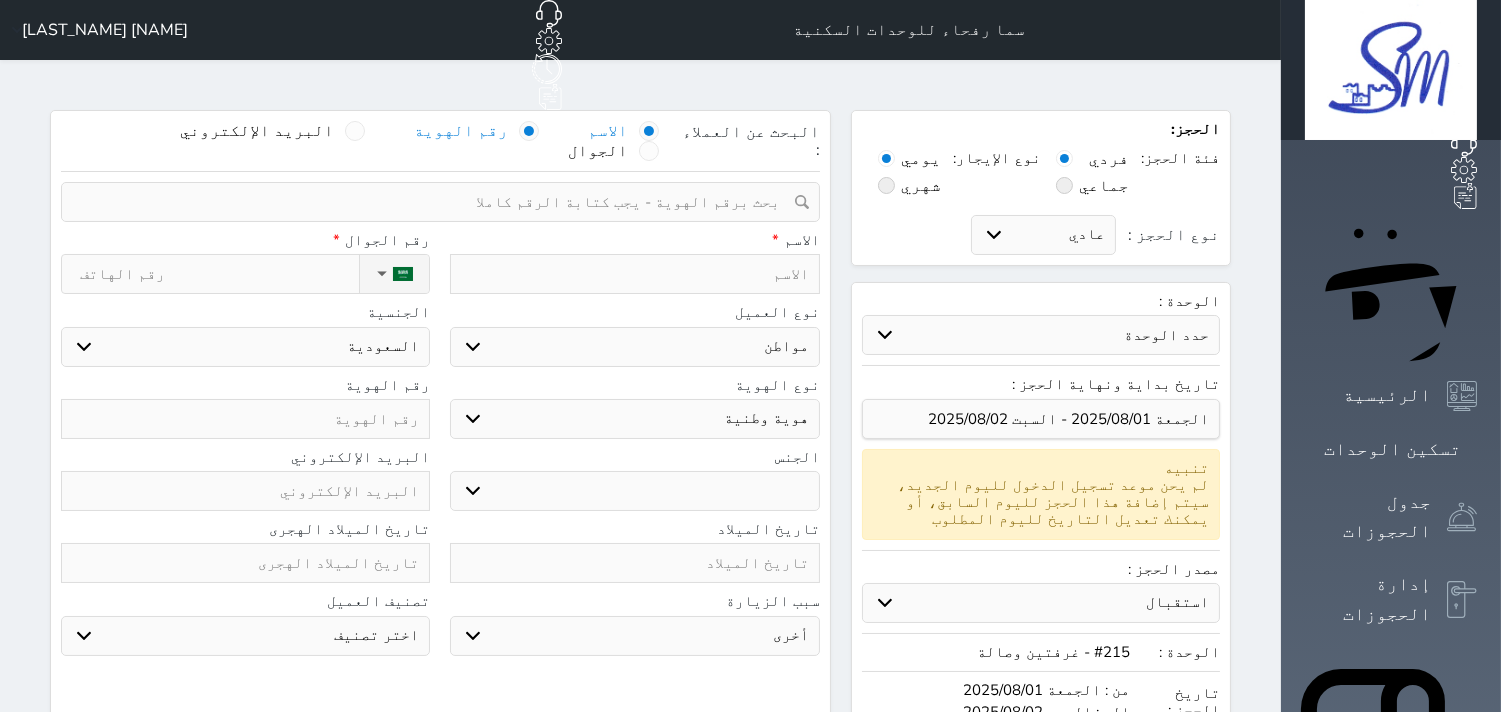 select 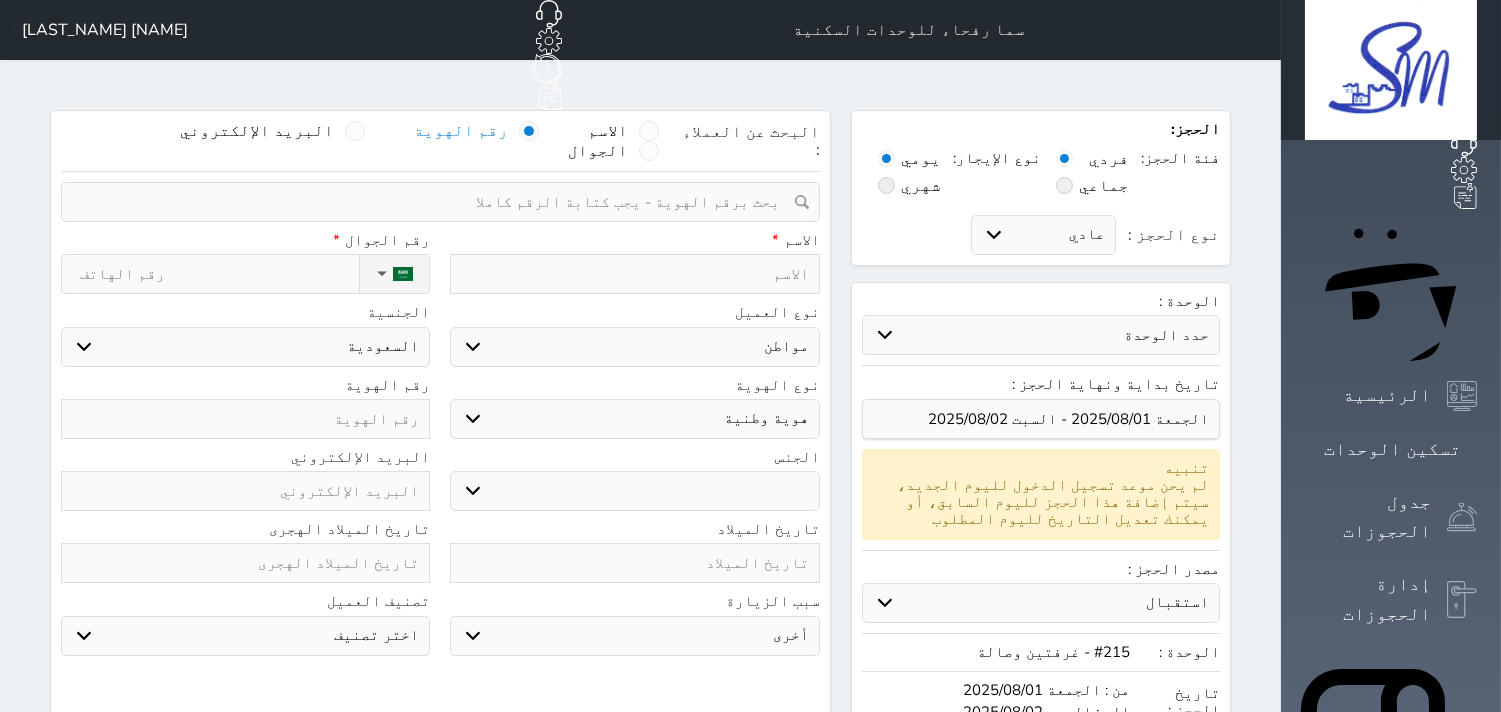 click at bounding box center [433, 202] 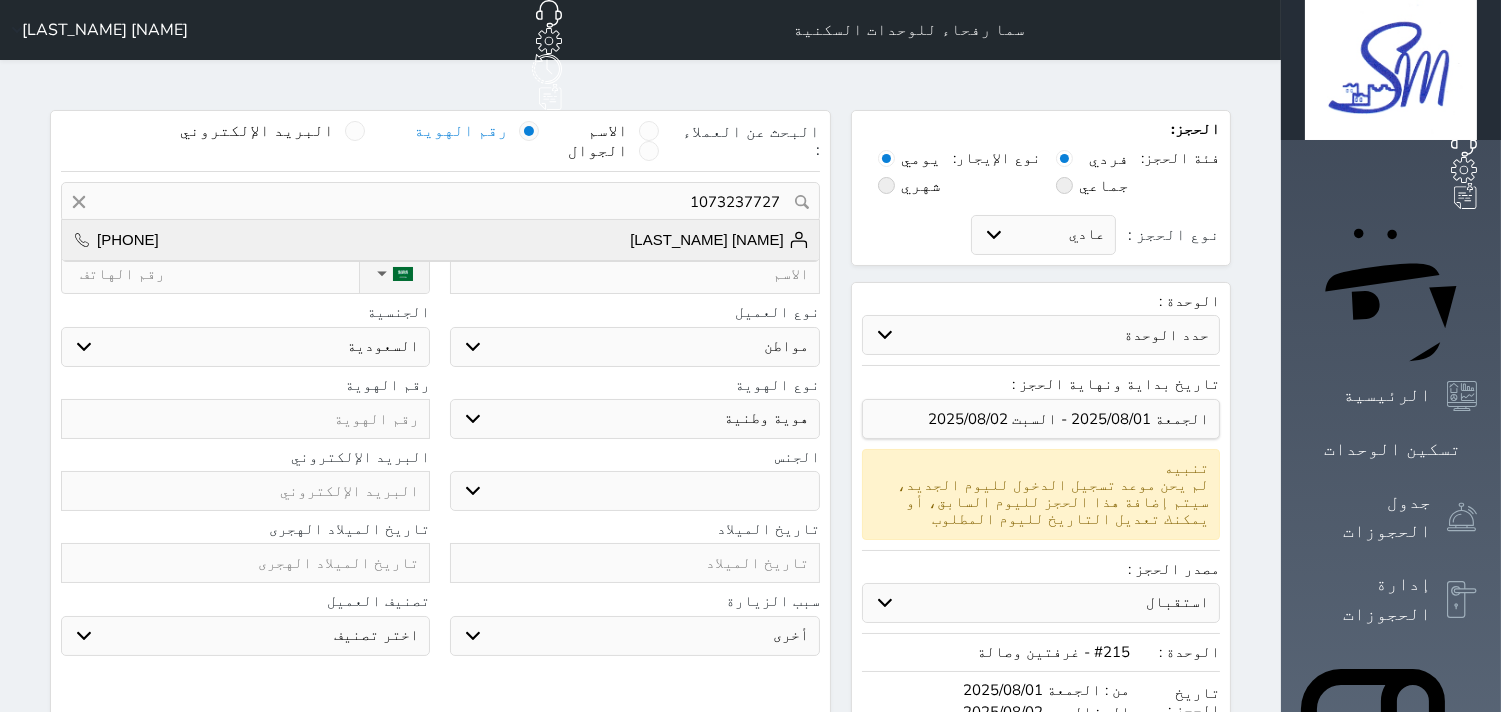 click on "[NAME] [LAST_NAME] [PHONE]" at bounding box center [440, 240] 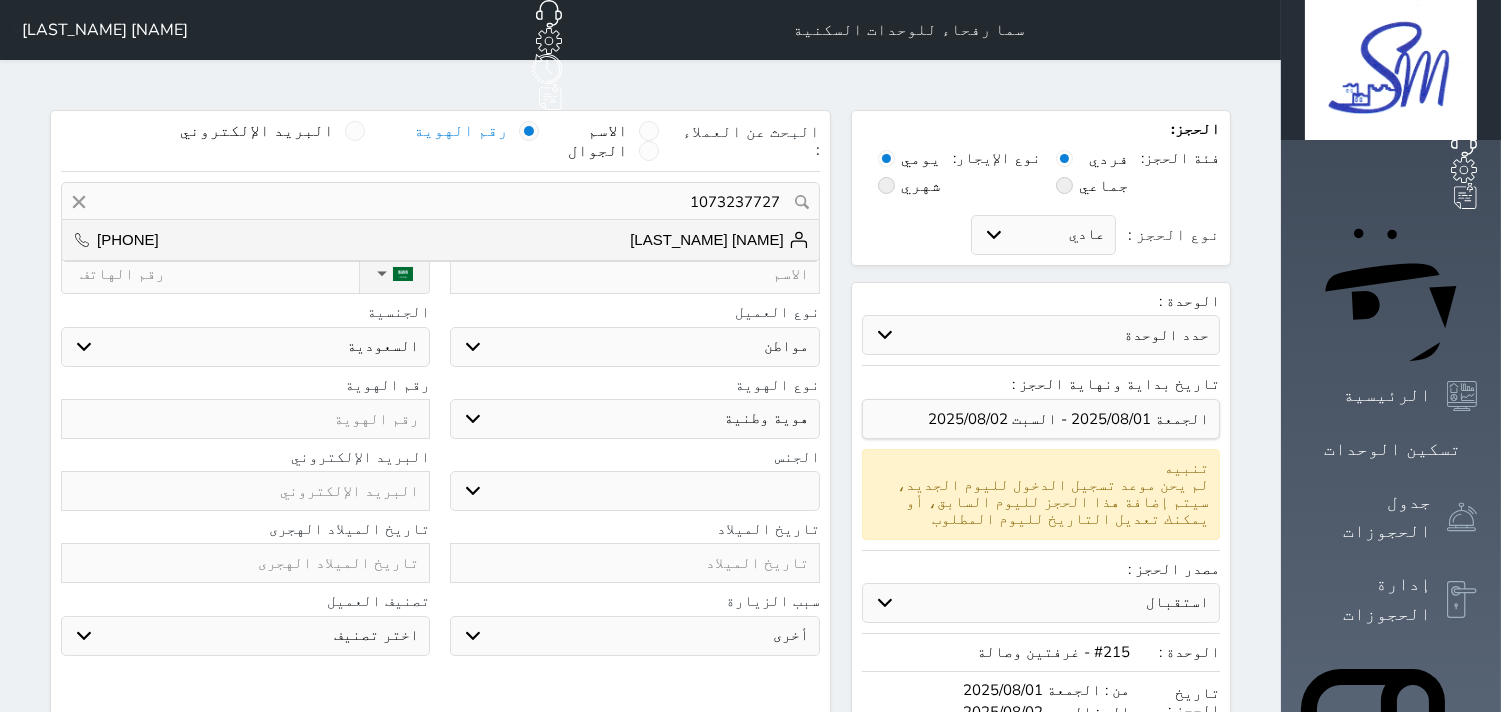 type on "[NAME] [LAST_NAME]  ||  [PHONE]" 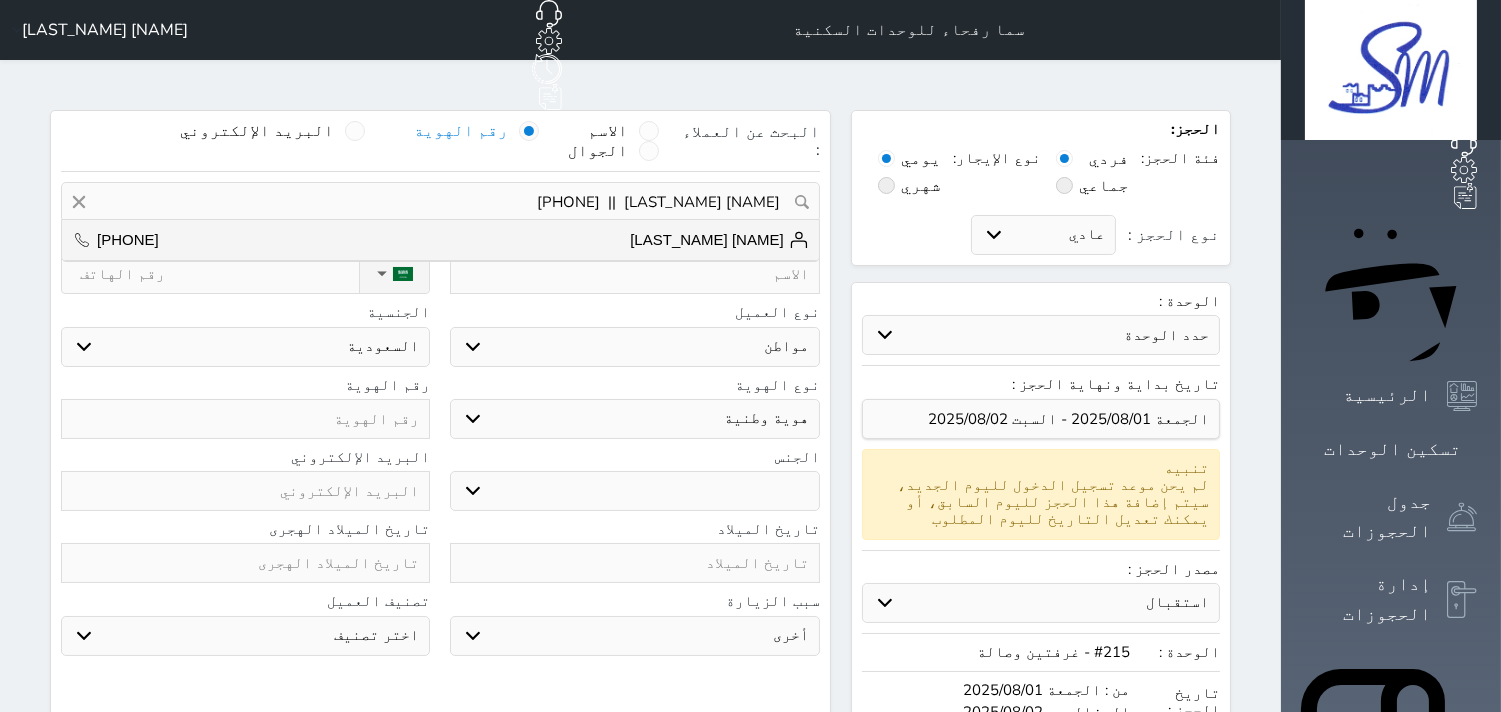 type on "[NAME] [LAST_NAME]" 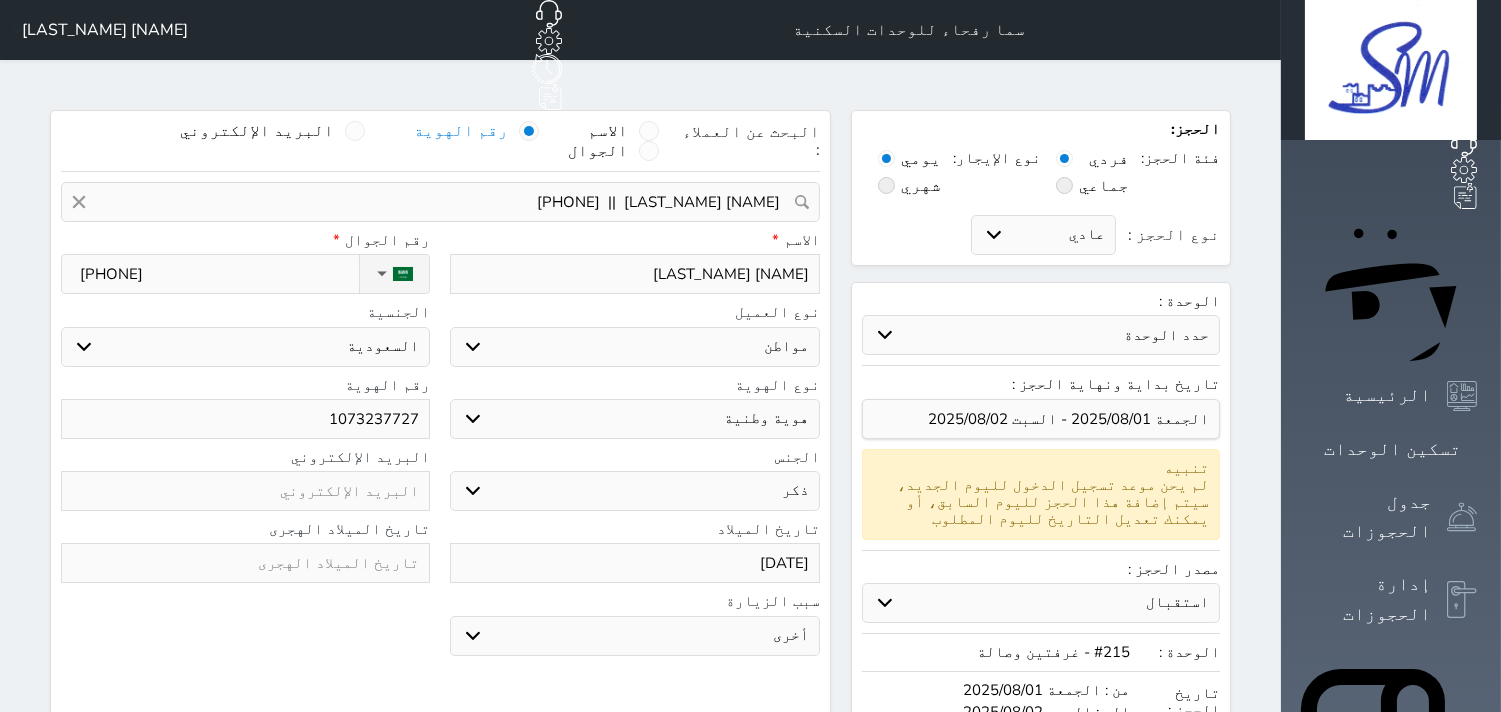click at bounding box center (245, 563) 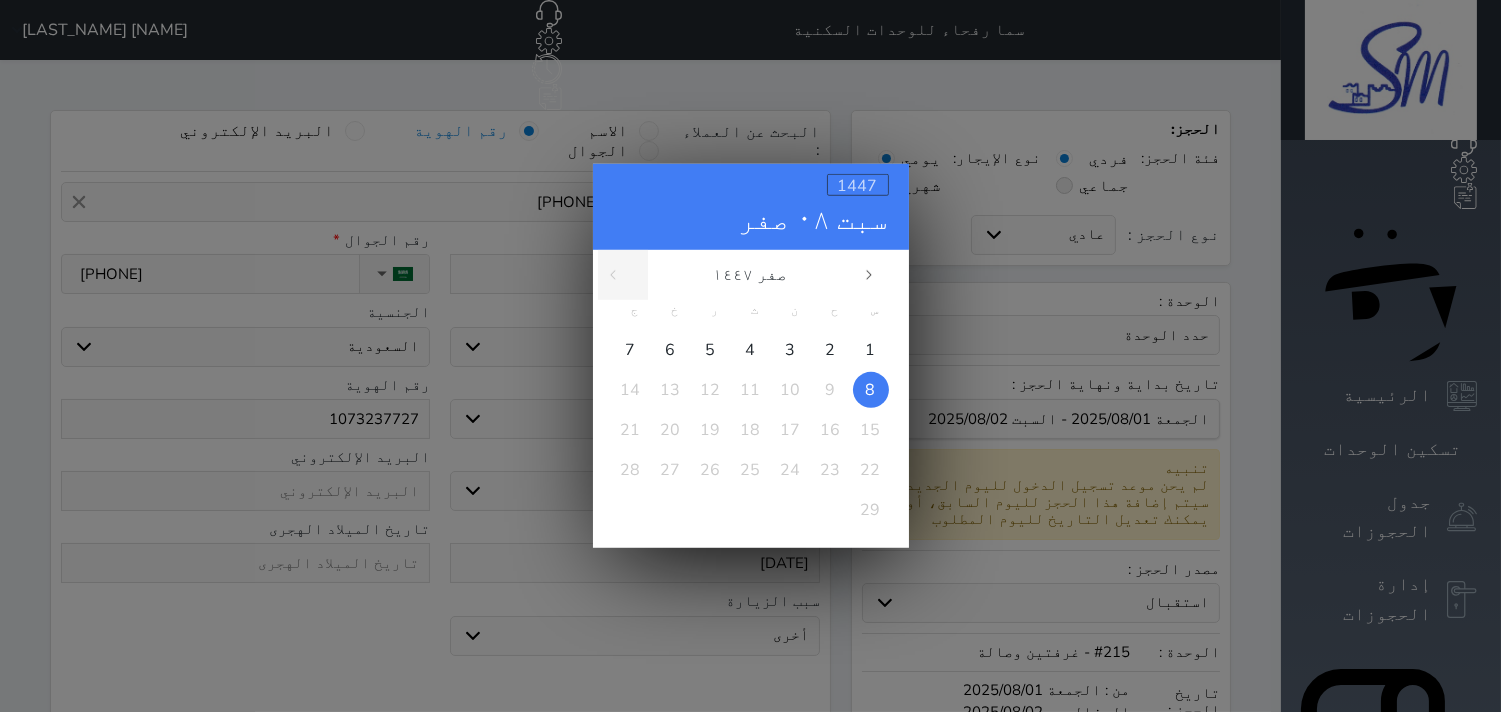 click on "1447" at bounding box center [858, 186] 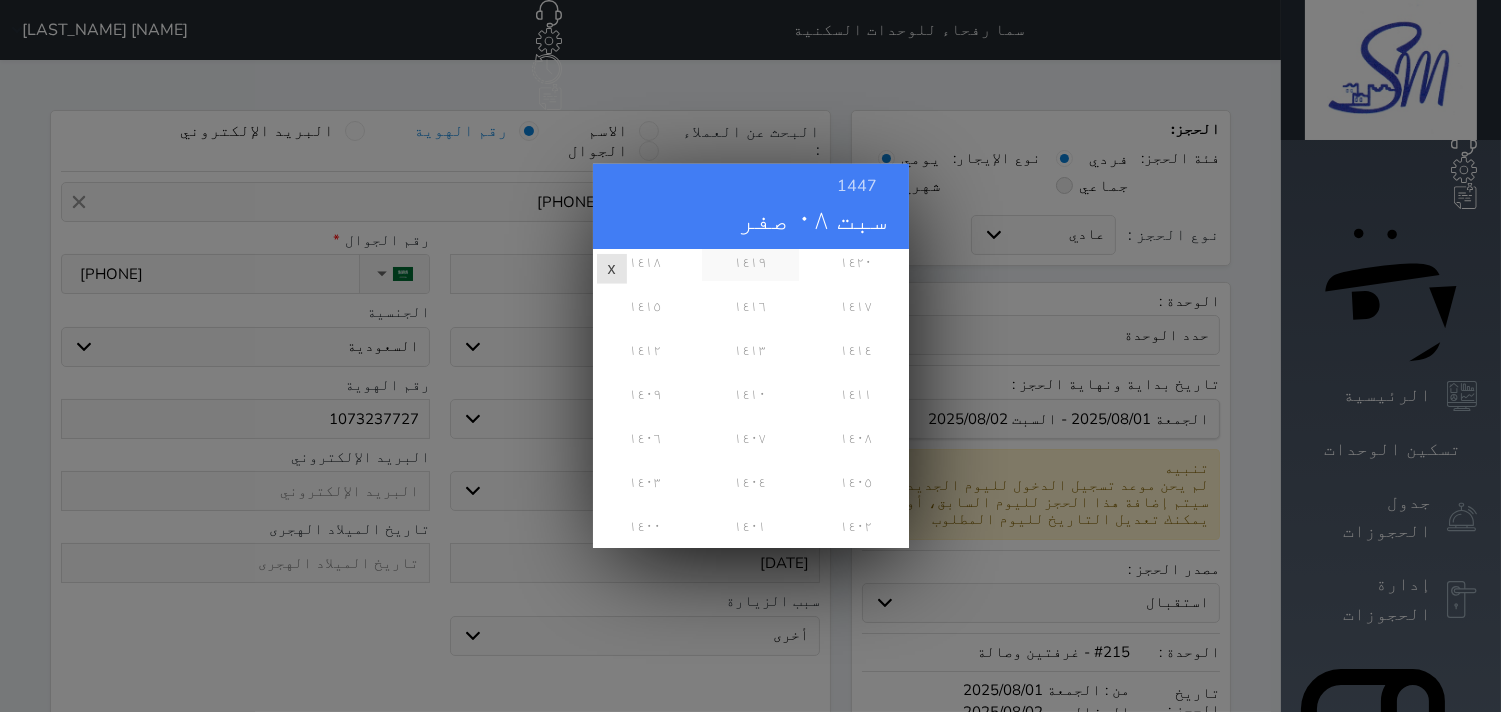 scroll, scrollTop: 444, scrollLeft: 0, axis: vertical 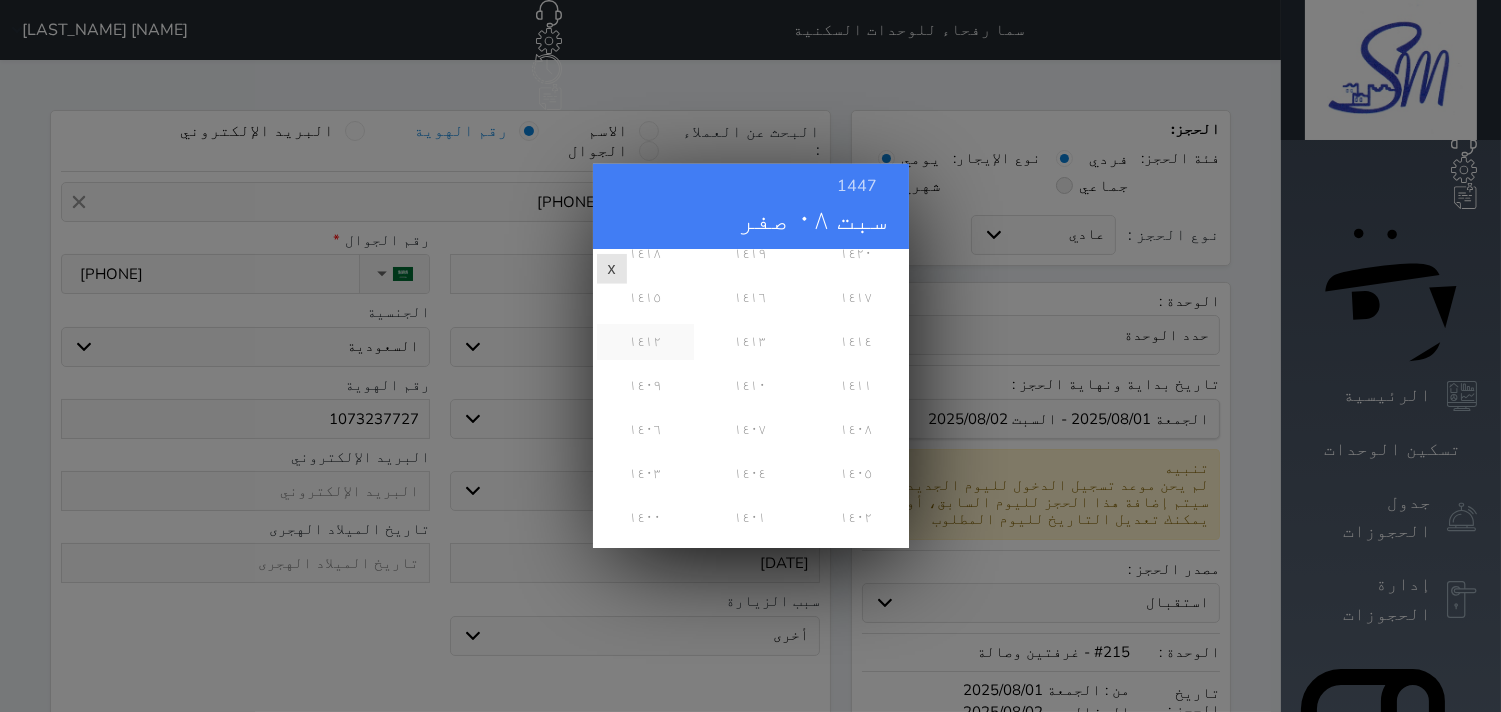 click on "١٤١٢" at bounding box center [645, 342] 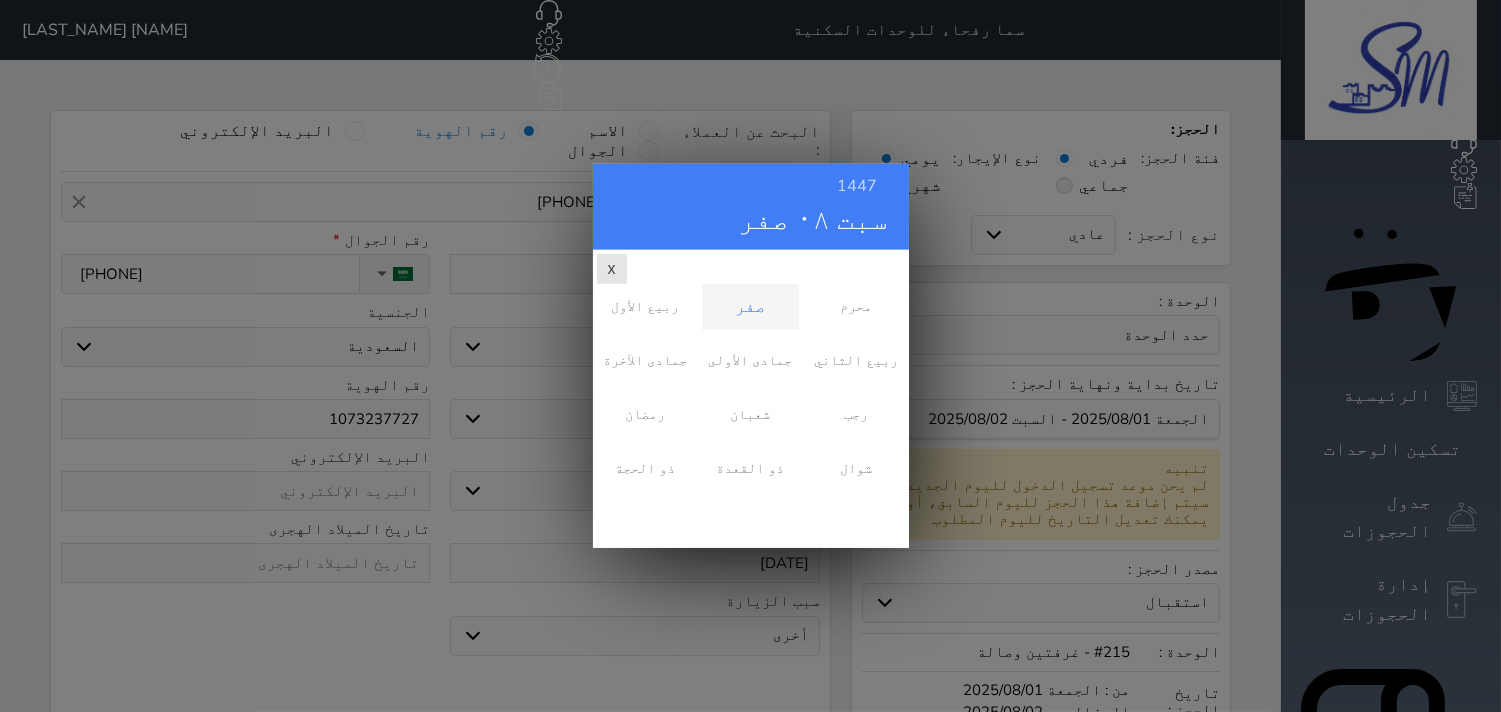 click on "صفر" at bounding box center (750, 307) 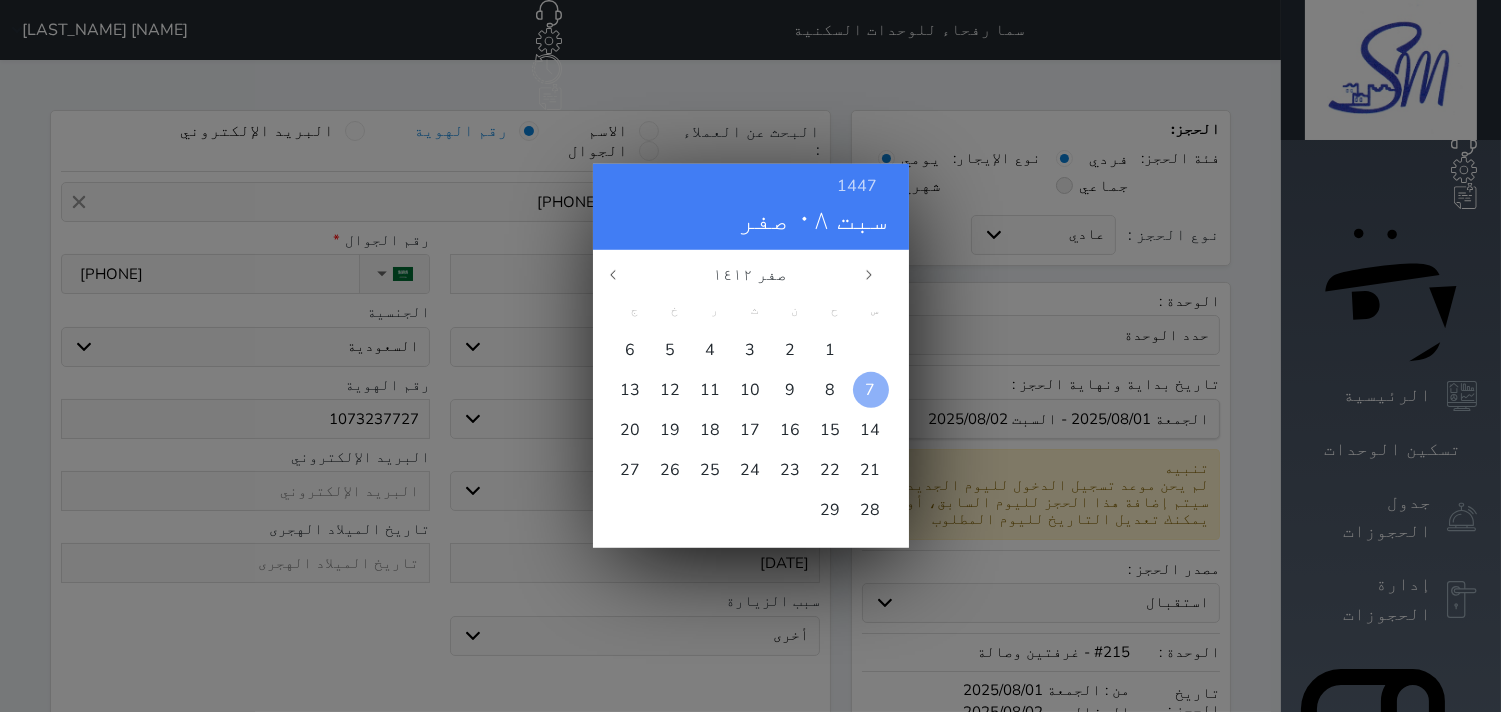 click at bounding box center (871, 390) 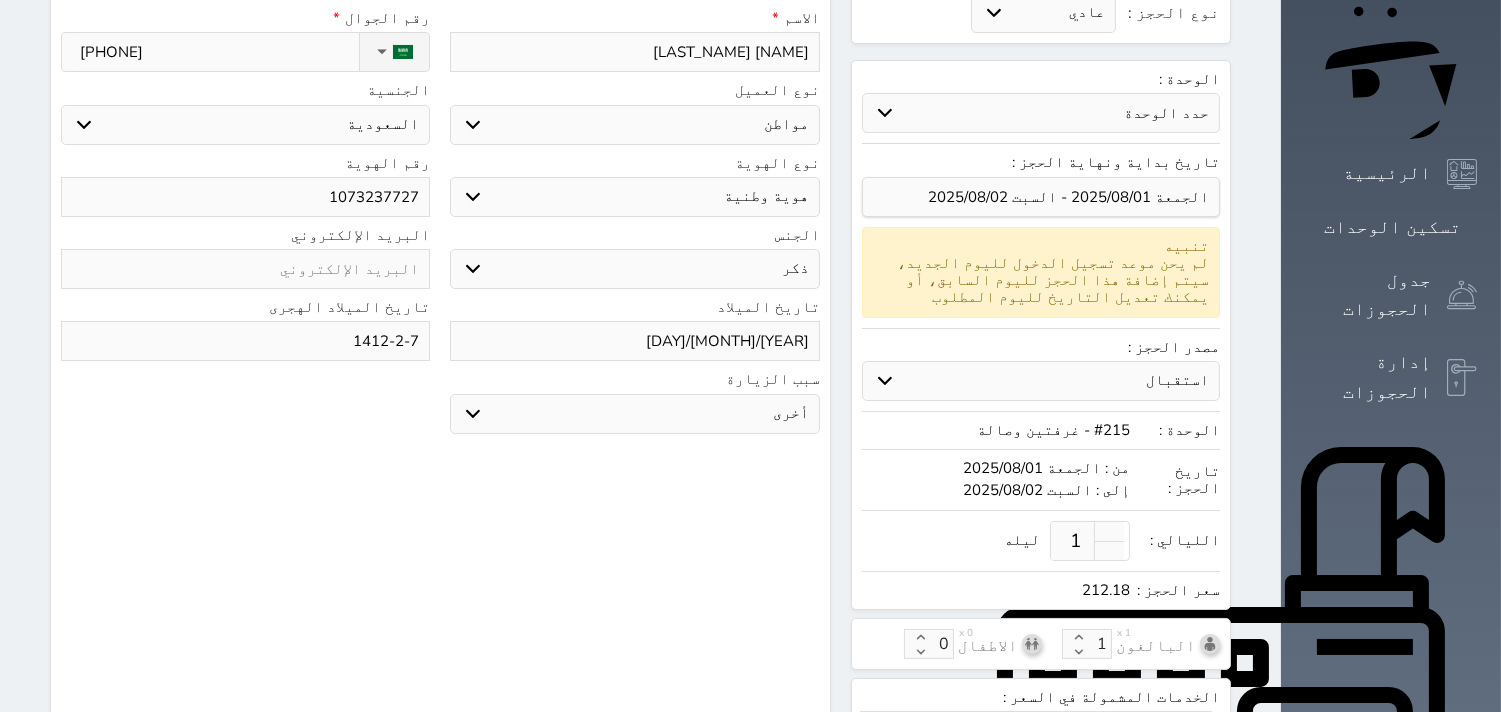 scroll, scrollTop: 606, scrollLeft: 0, axis: vertical 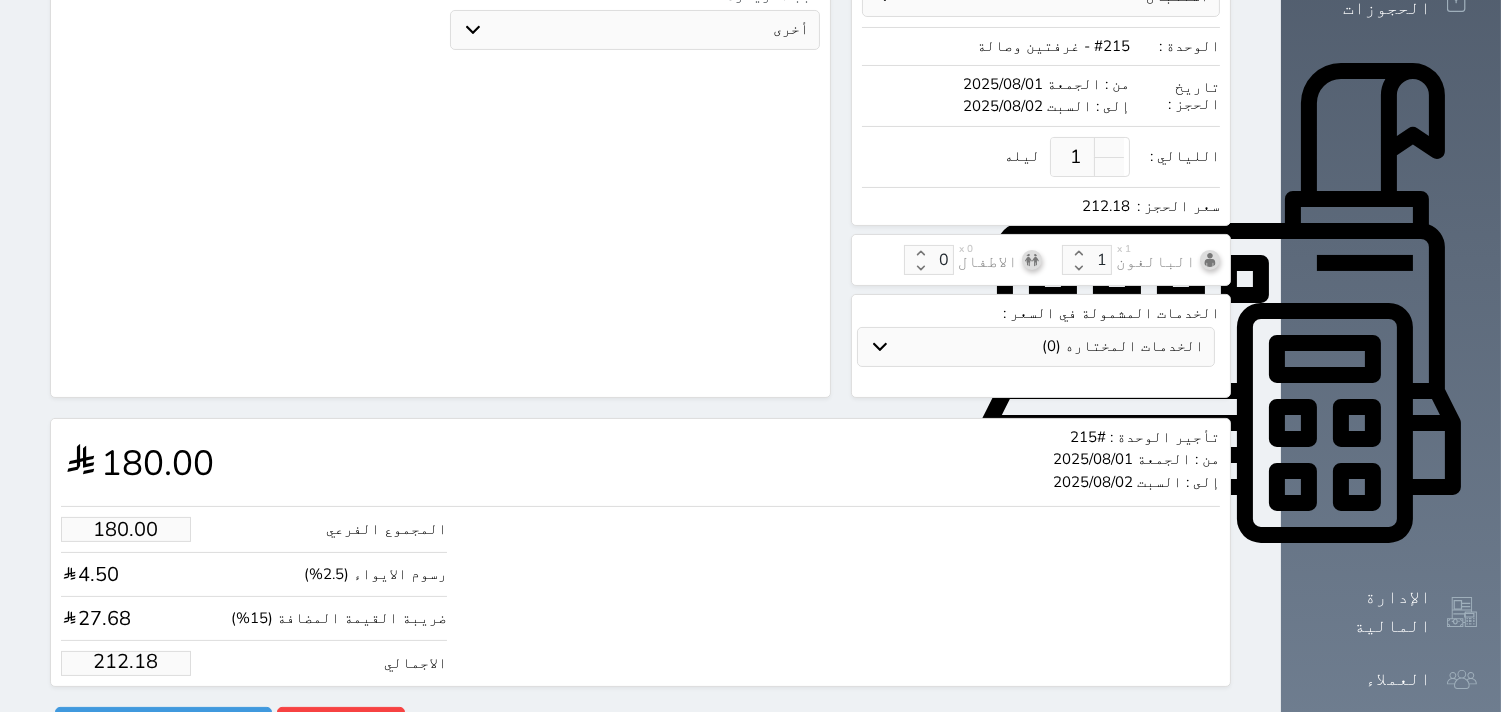 drag, startPoint x: 146, startPoint y: 615, endPoint x: 0, endPoint y: 626, distance: 146.4138 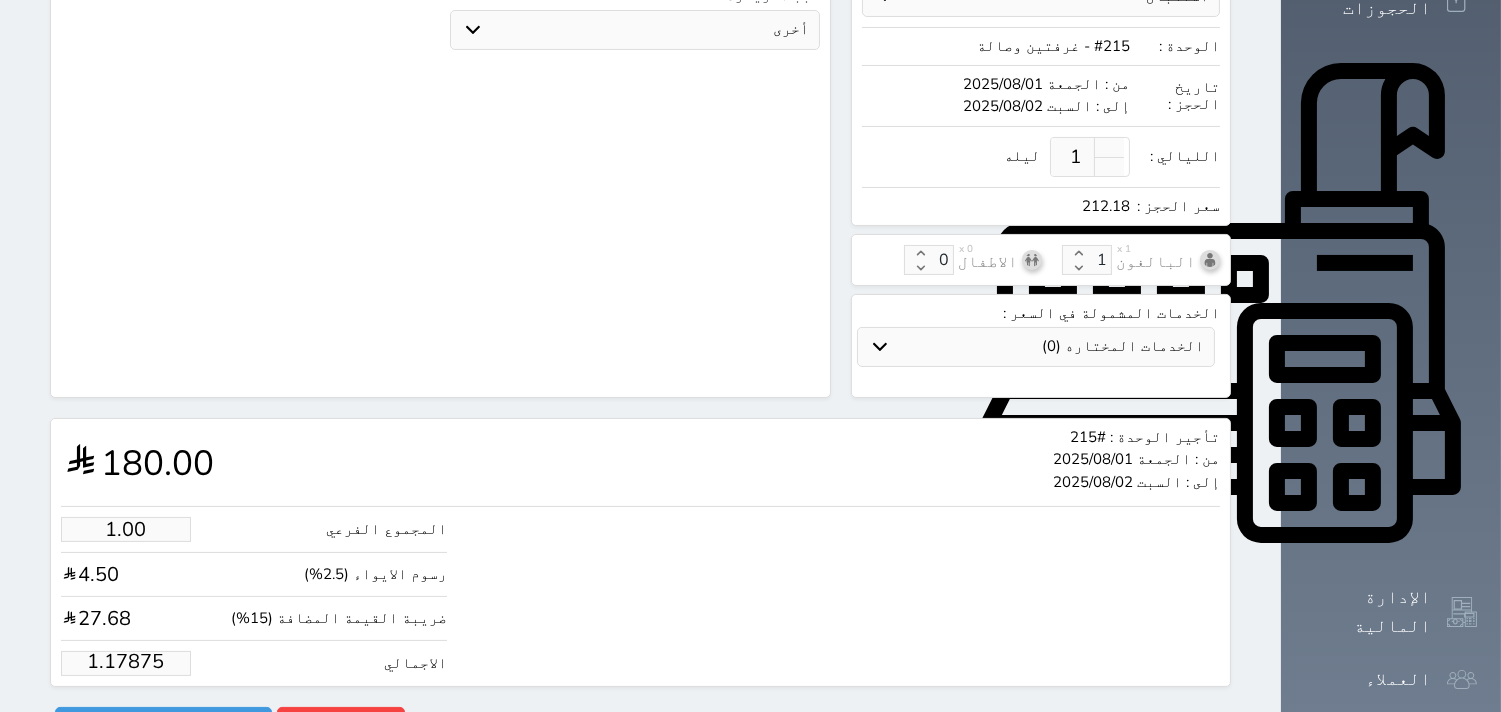 scroll, scrollTop: 0, scrollLeft: 0, axis: both 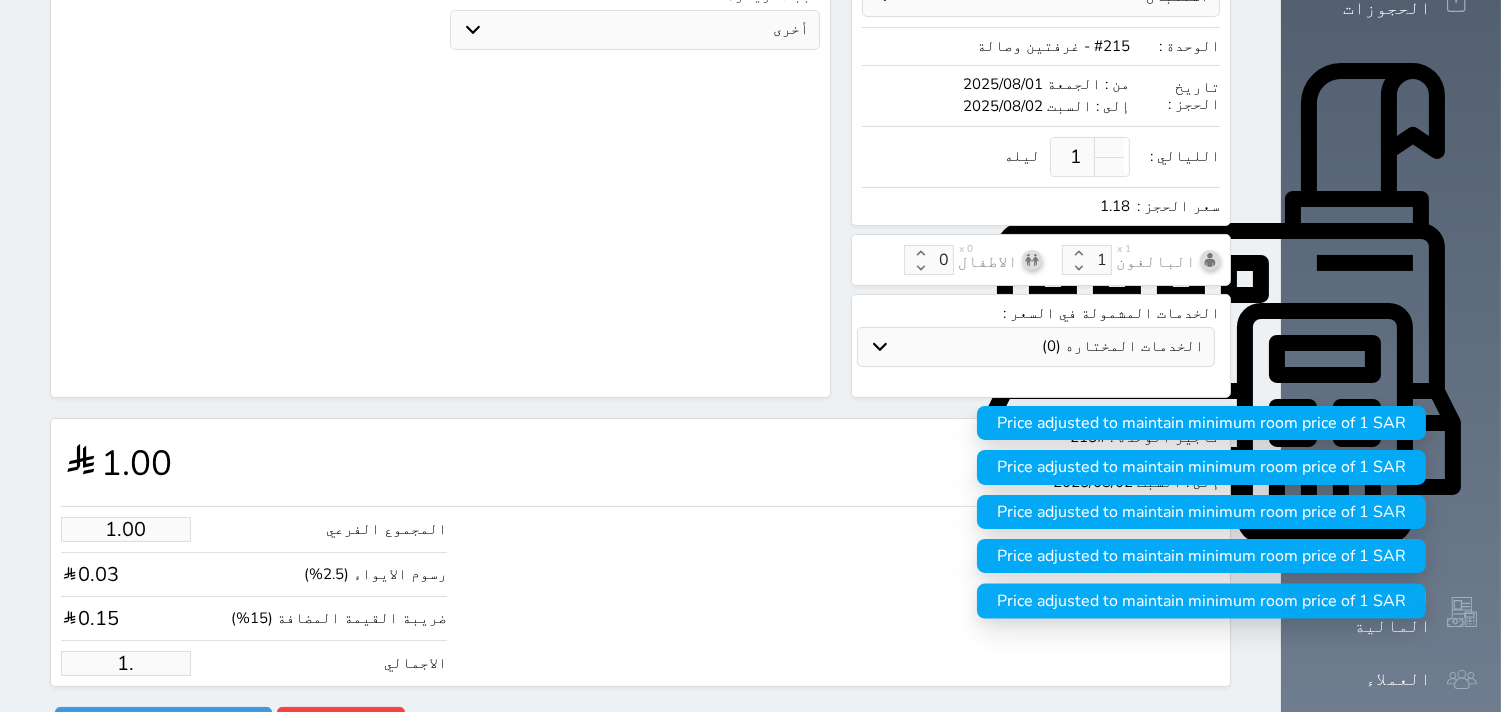 type on "1" 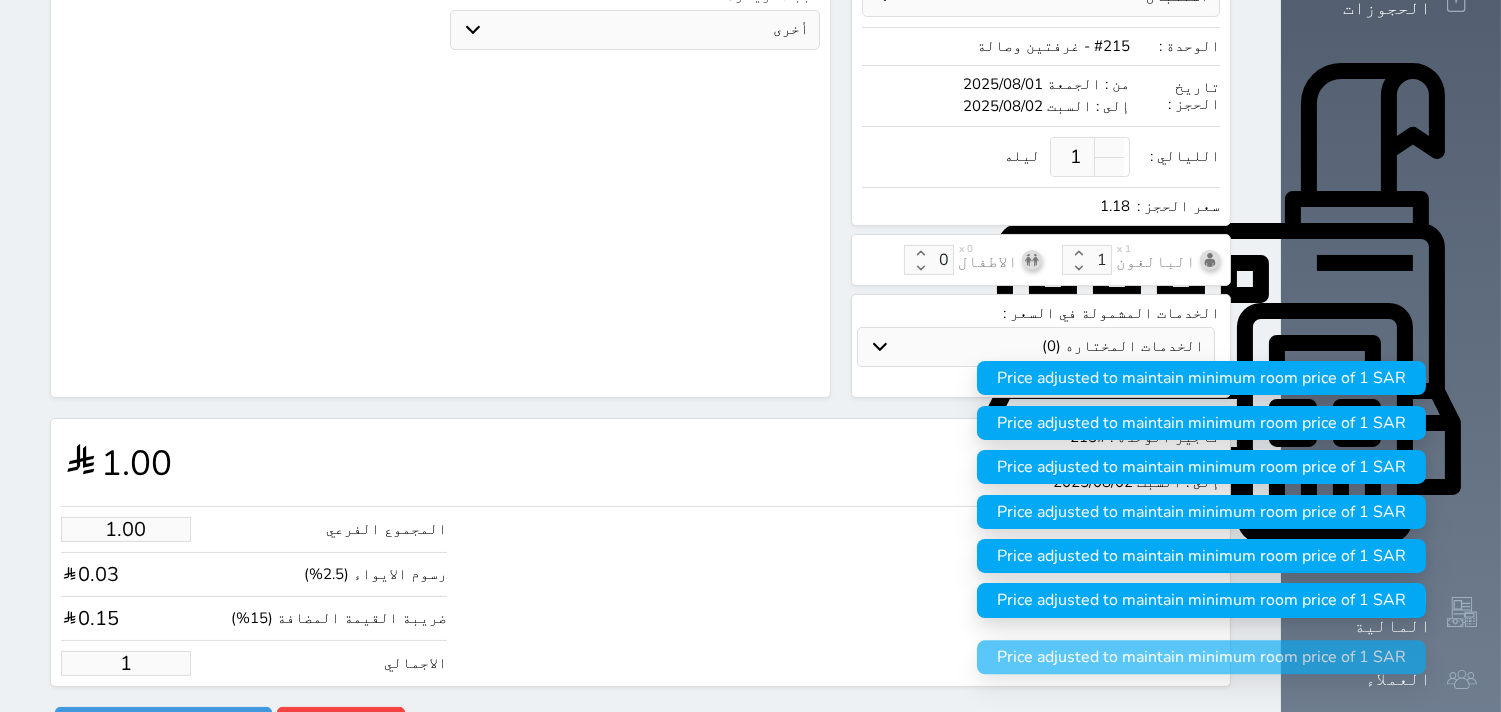 type 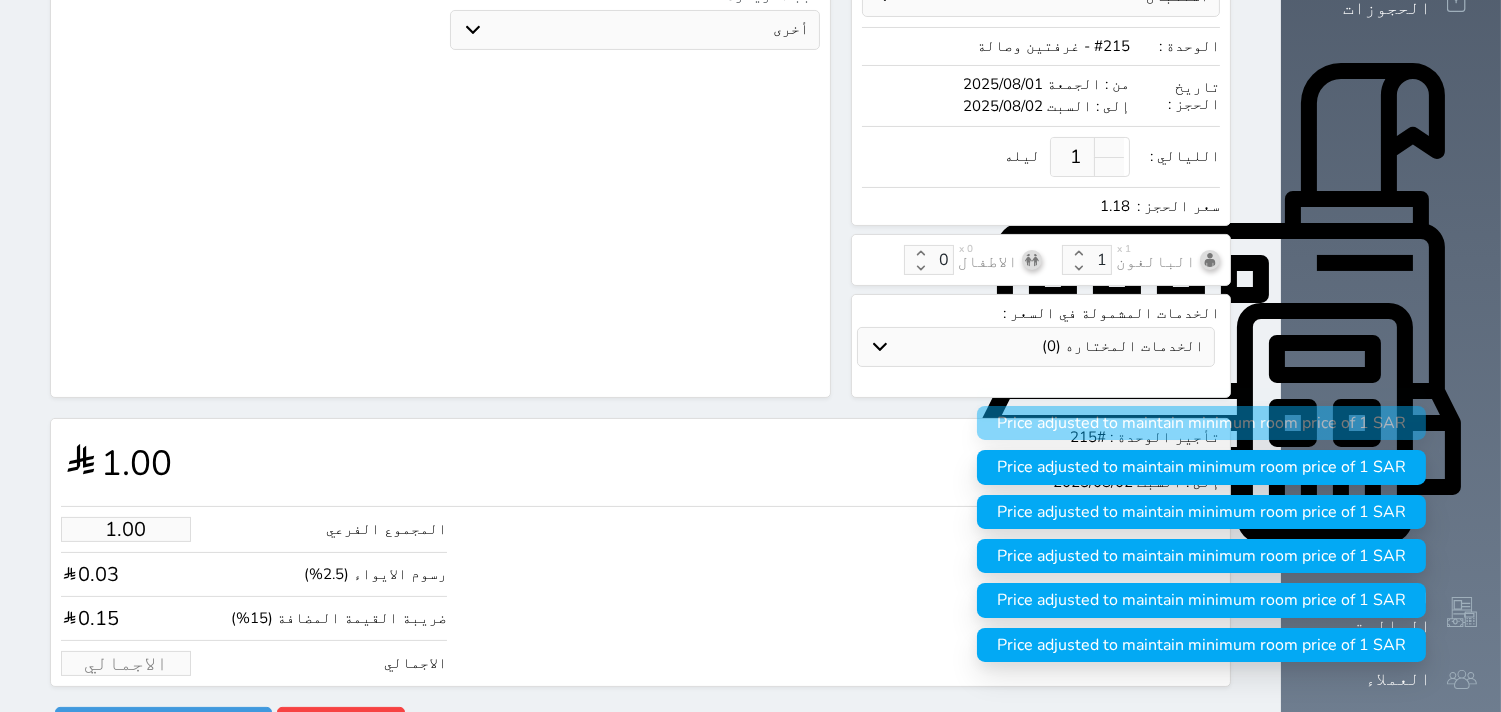 type on "1.70" 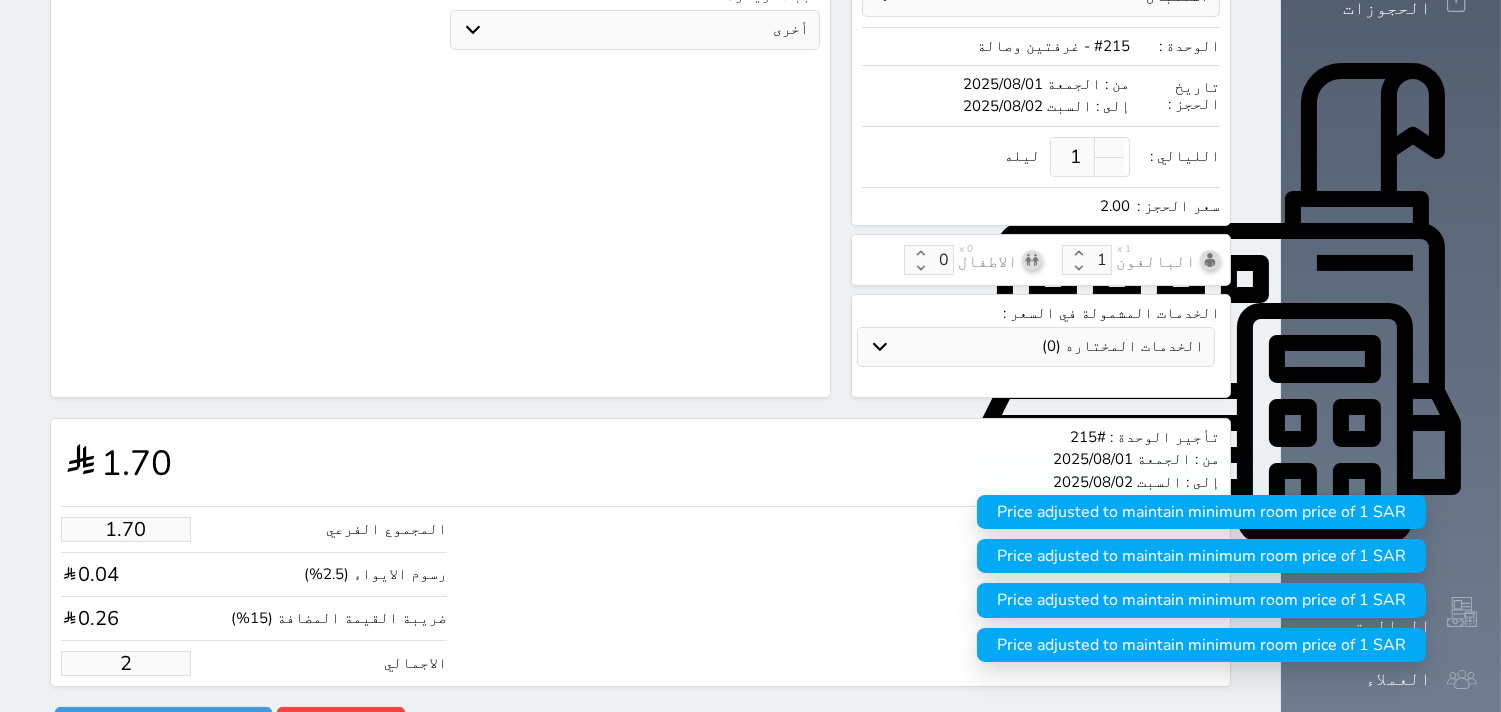type on "18.66" 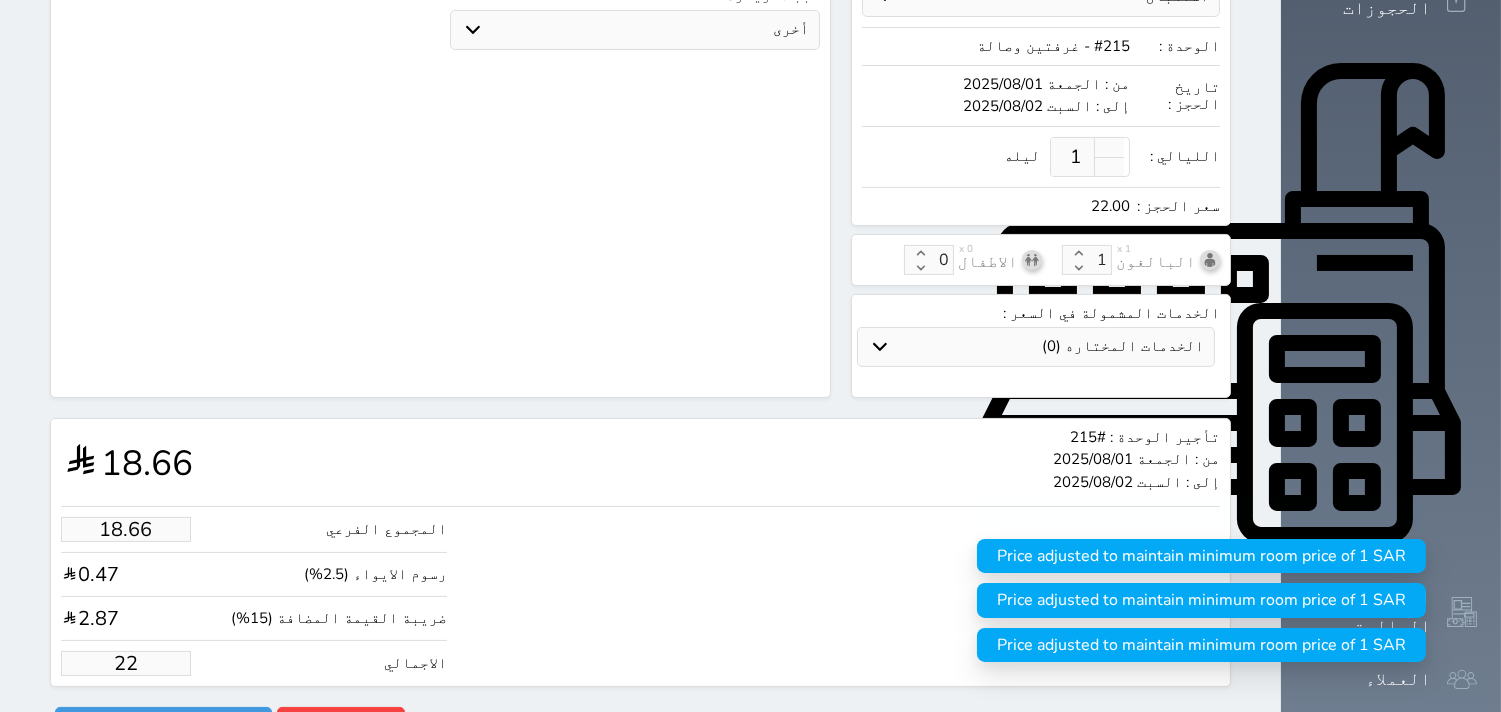 type on "186.64" 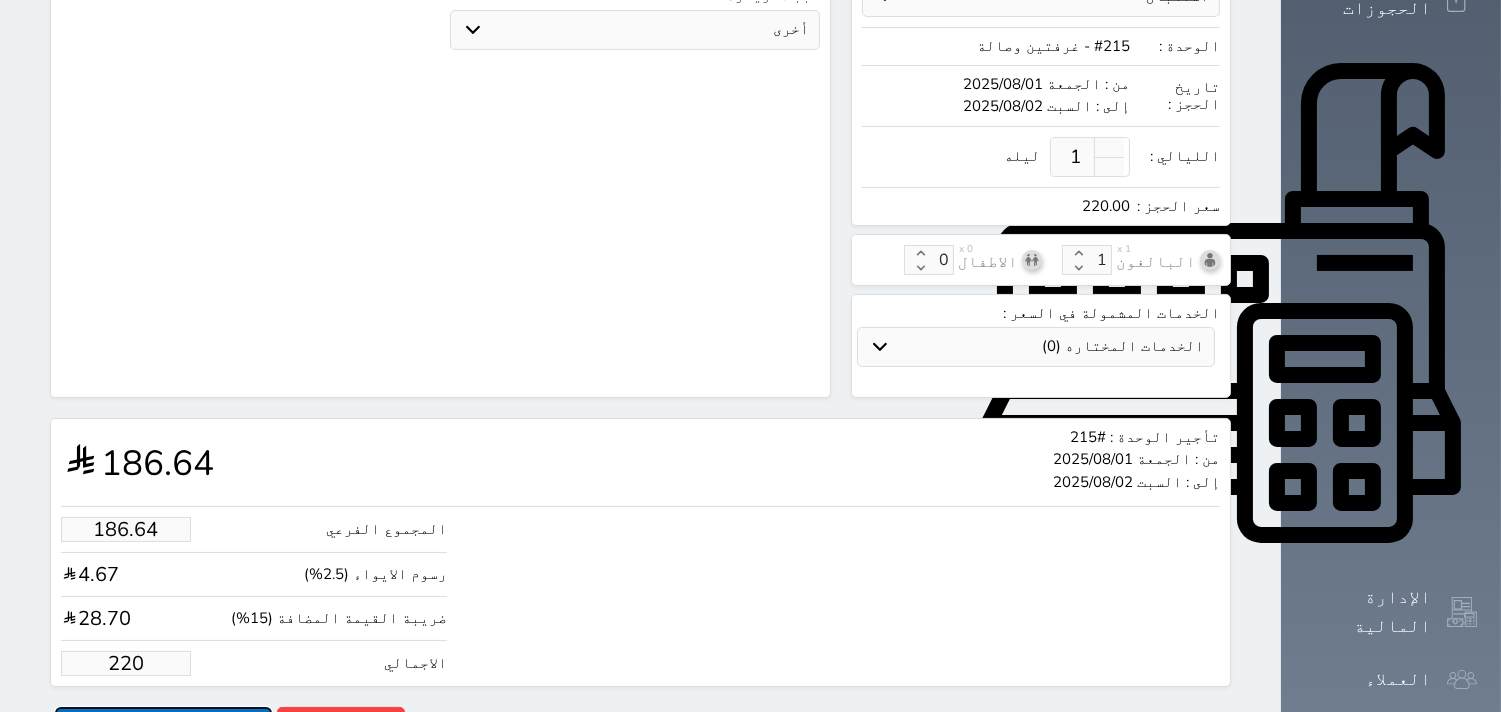 type on "220.00" 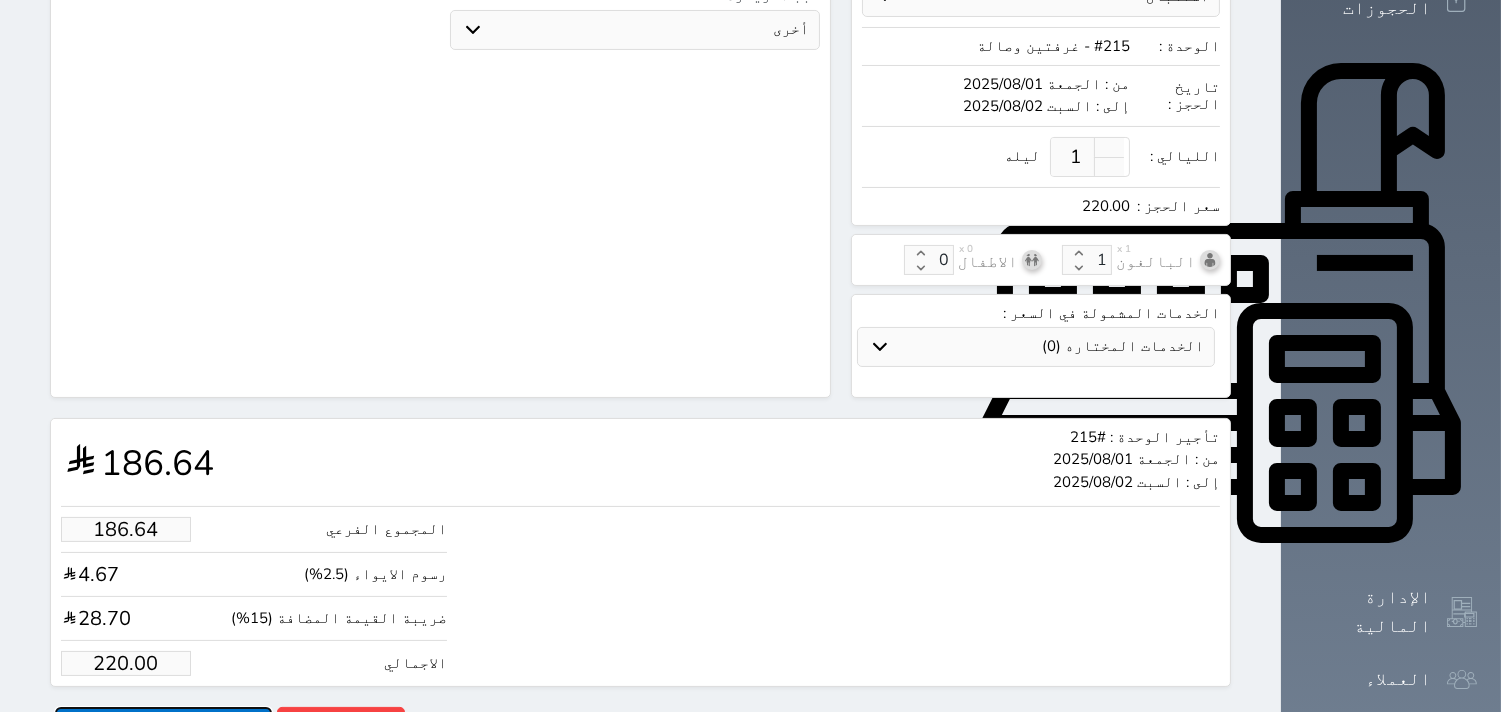 click on "حجز" at bounding box center (163, 724) 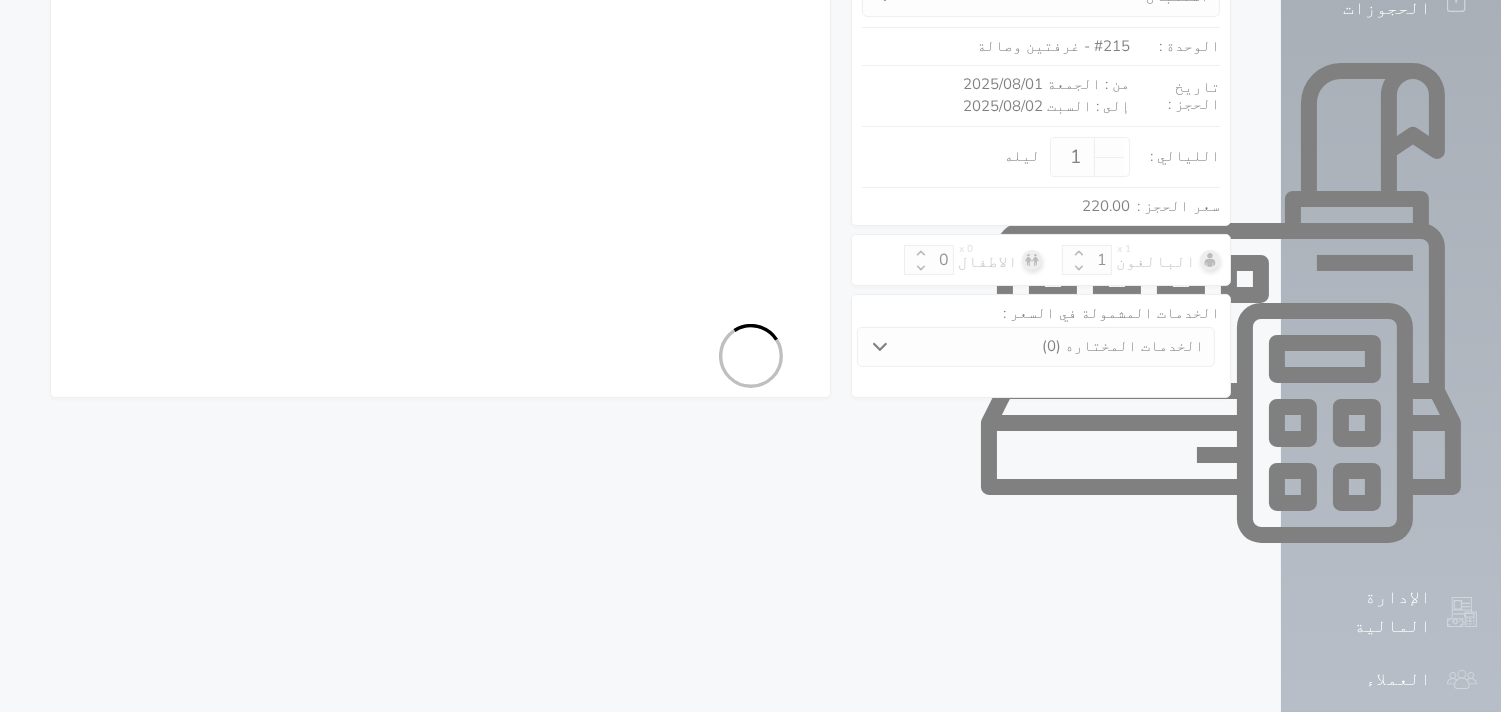 scroll, scrollTop: 572, scrollLeft: 0, axis: vertical 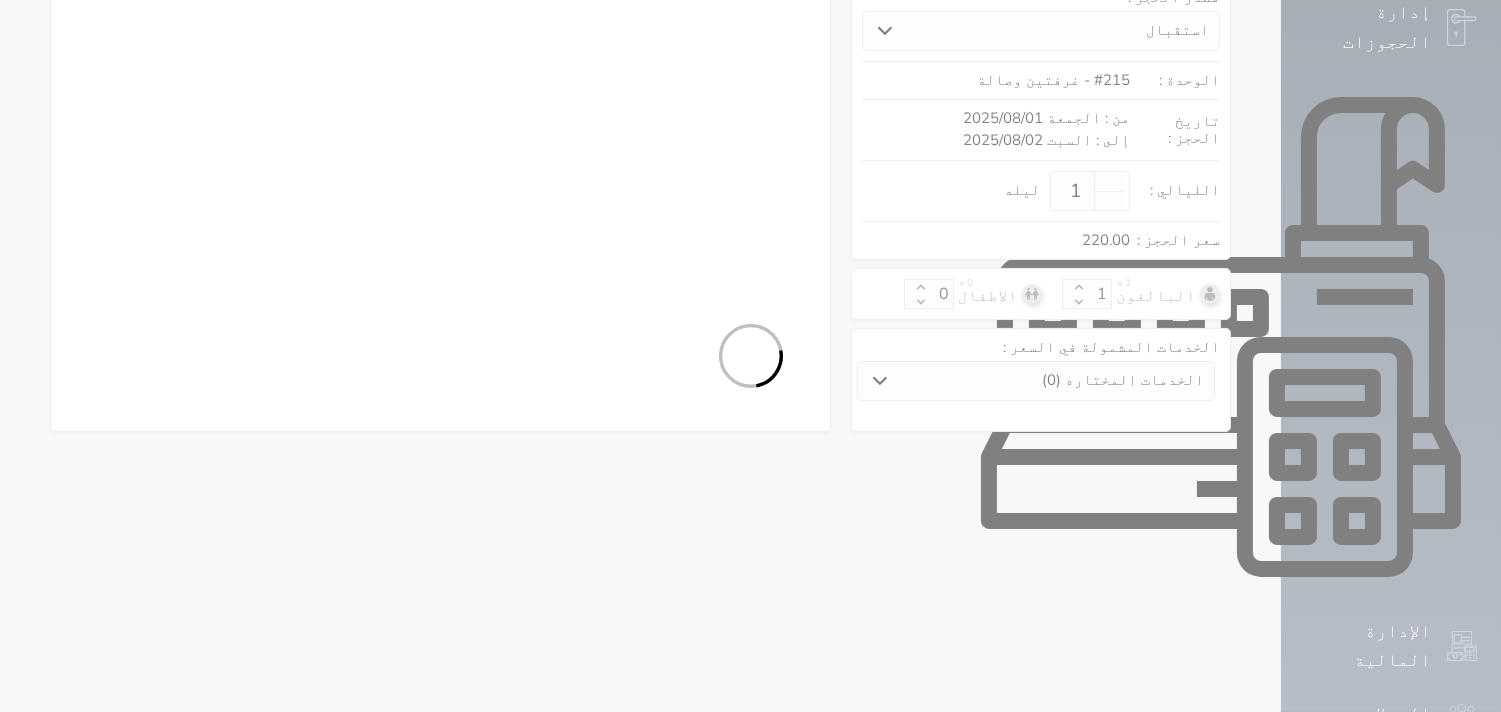 select on "1" 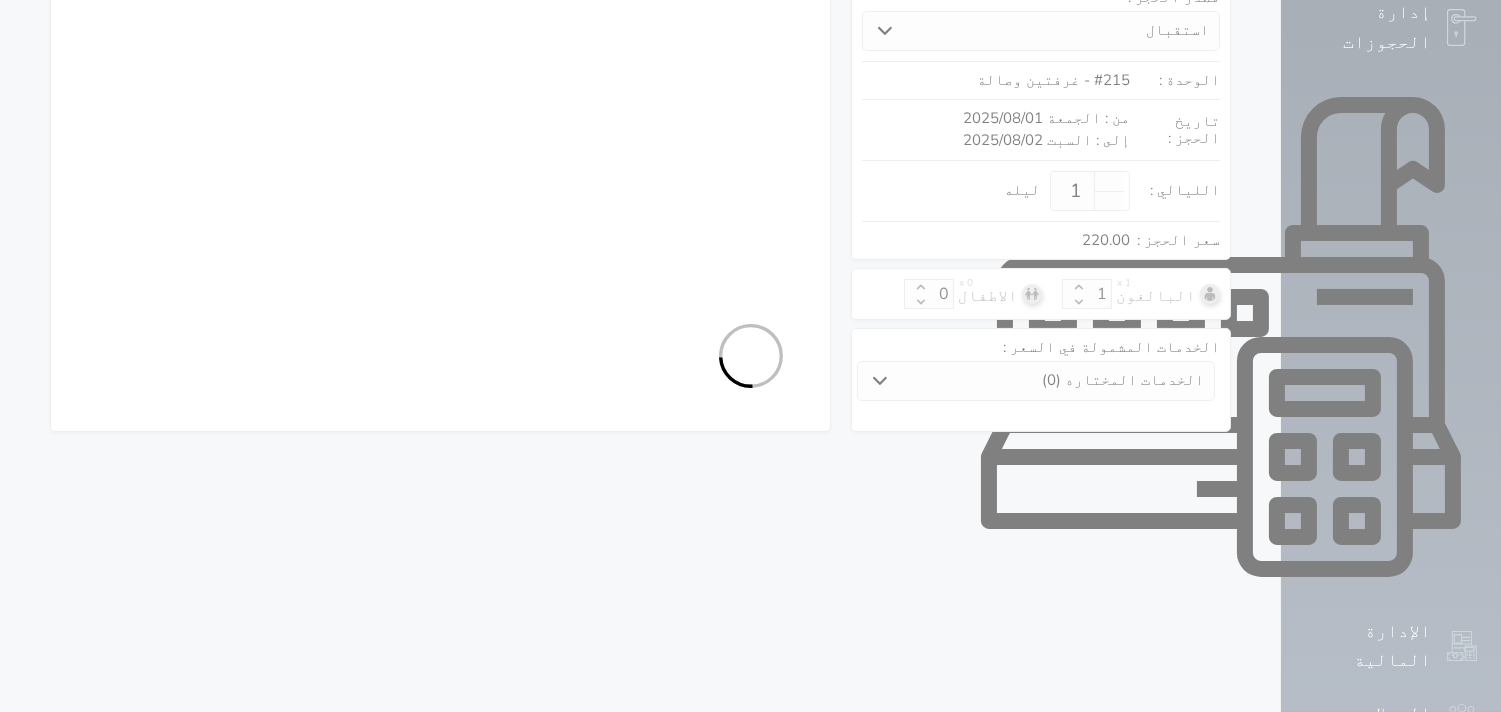 select on "113" 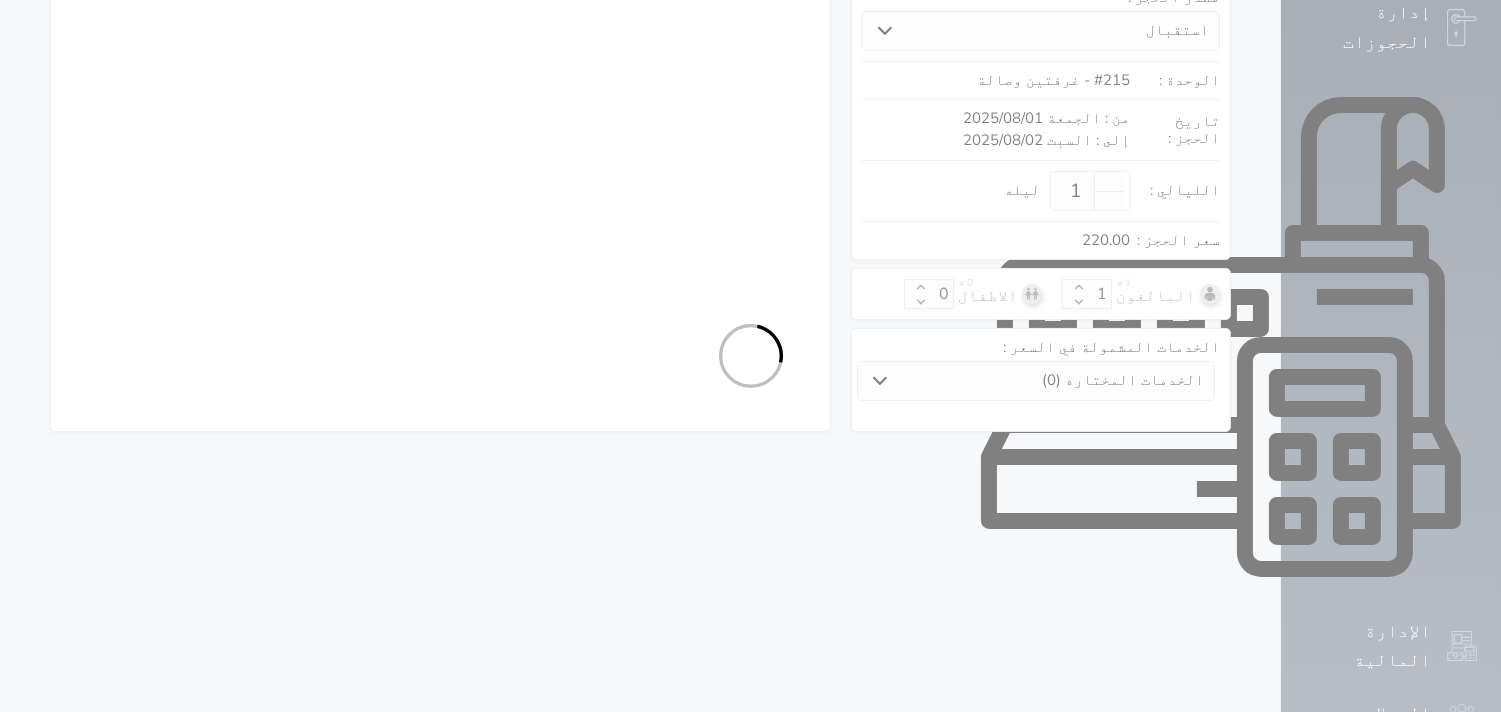 select on "1" 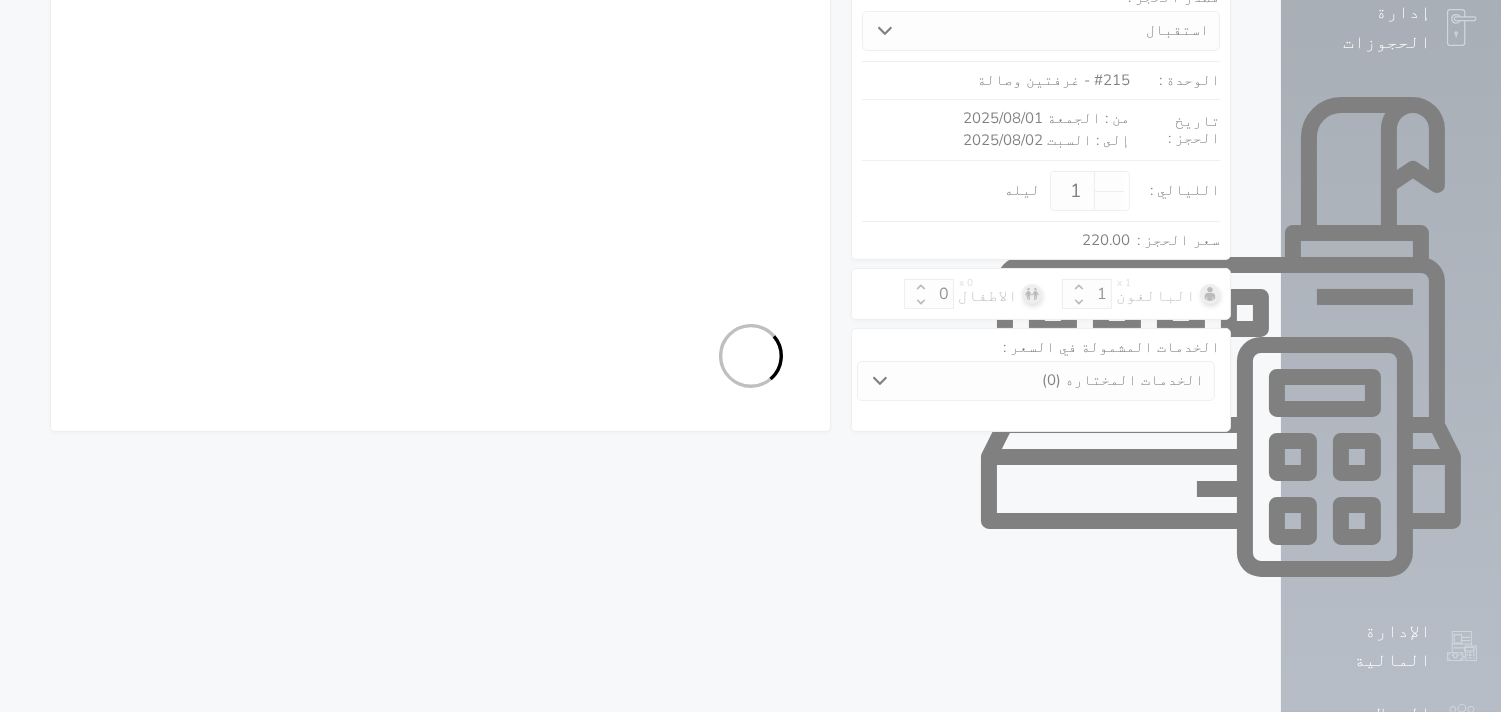 select on "7" 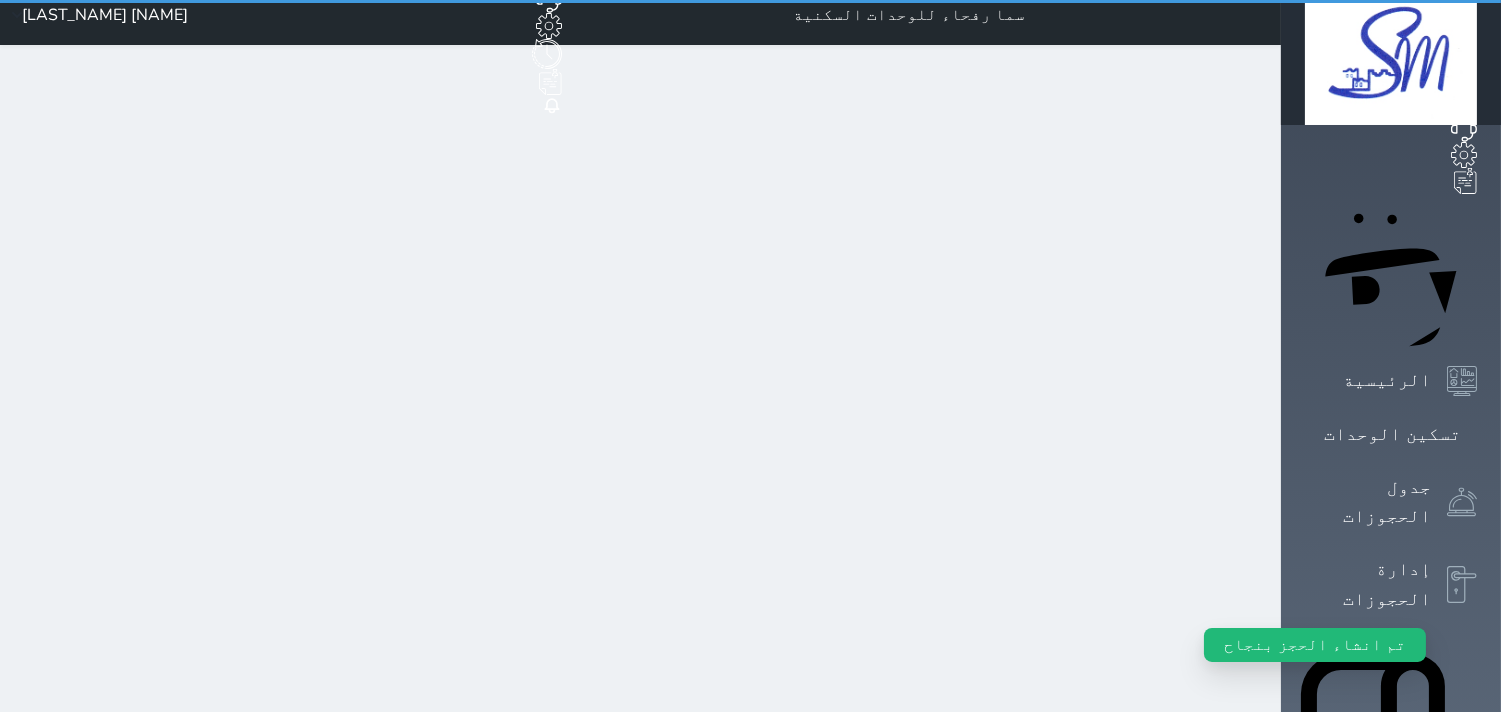 scroll, scrollTop: 0, scrollLeft: 0, axis: both 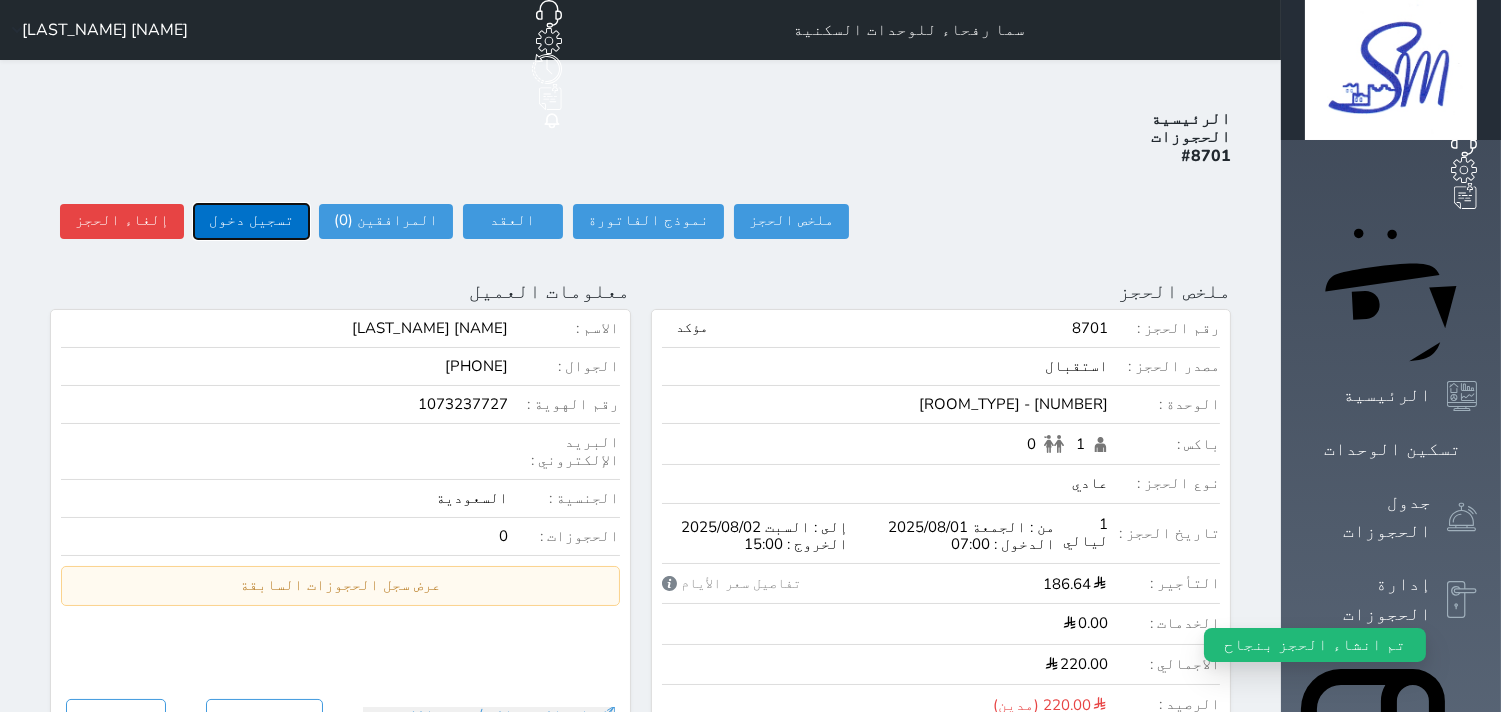 click on "تسجيل دخول" at bounding box center (251, 221) 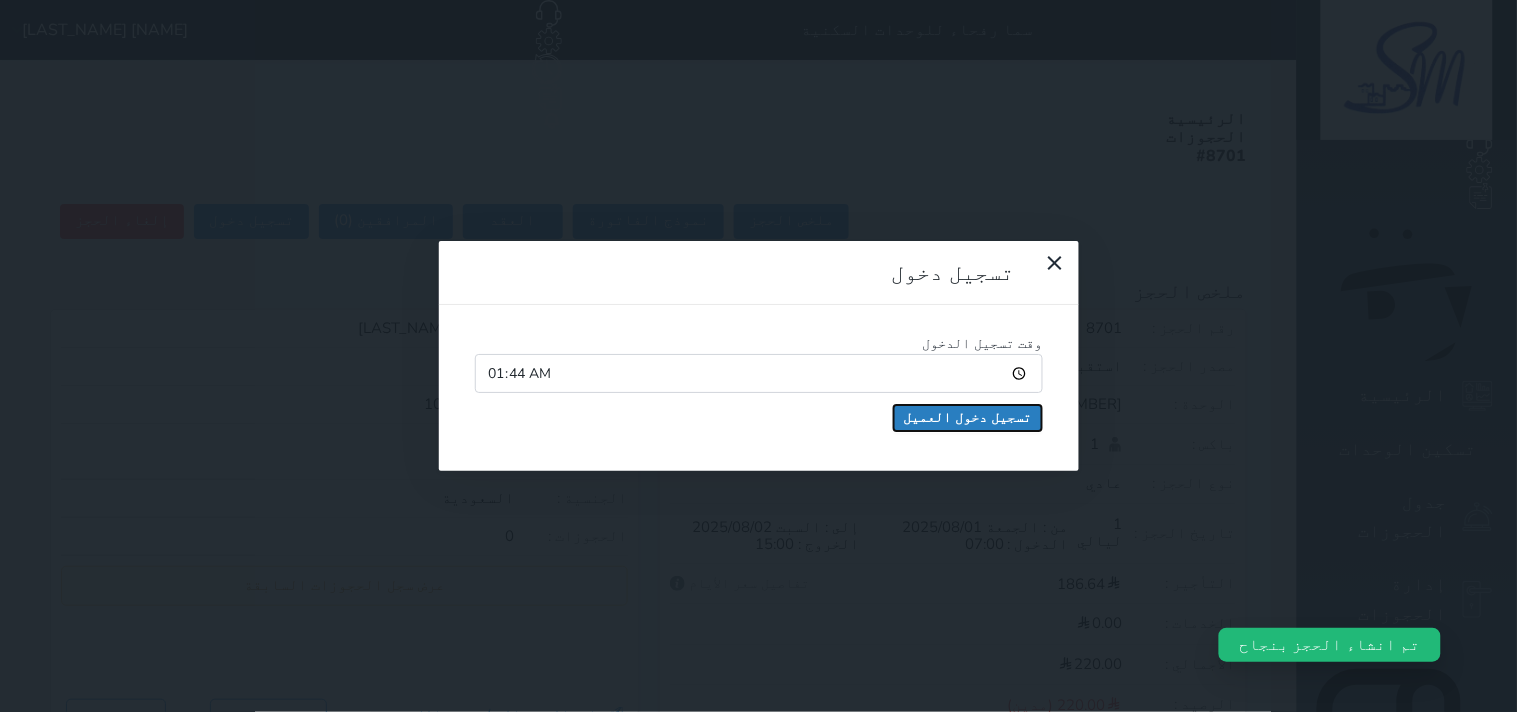 click on "تسجيل دخول العميل" at bounding box center (968, 418) 